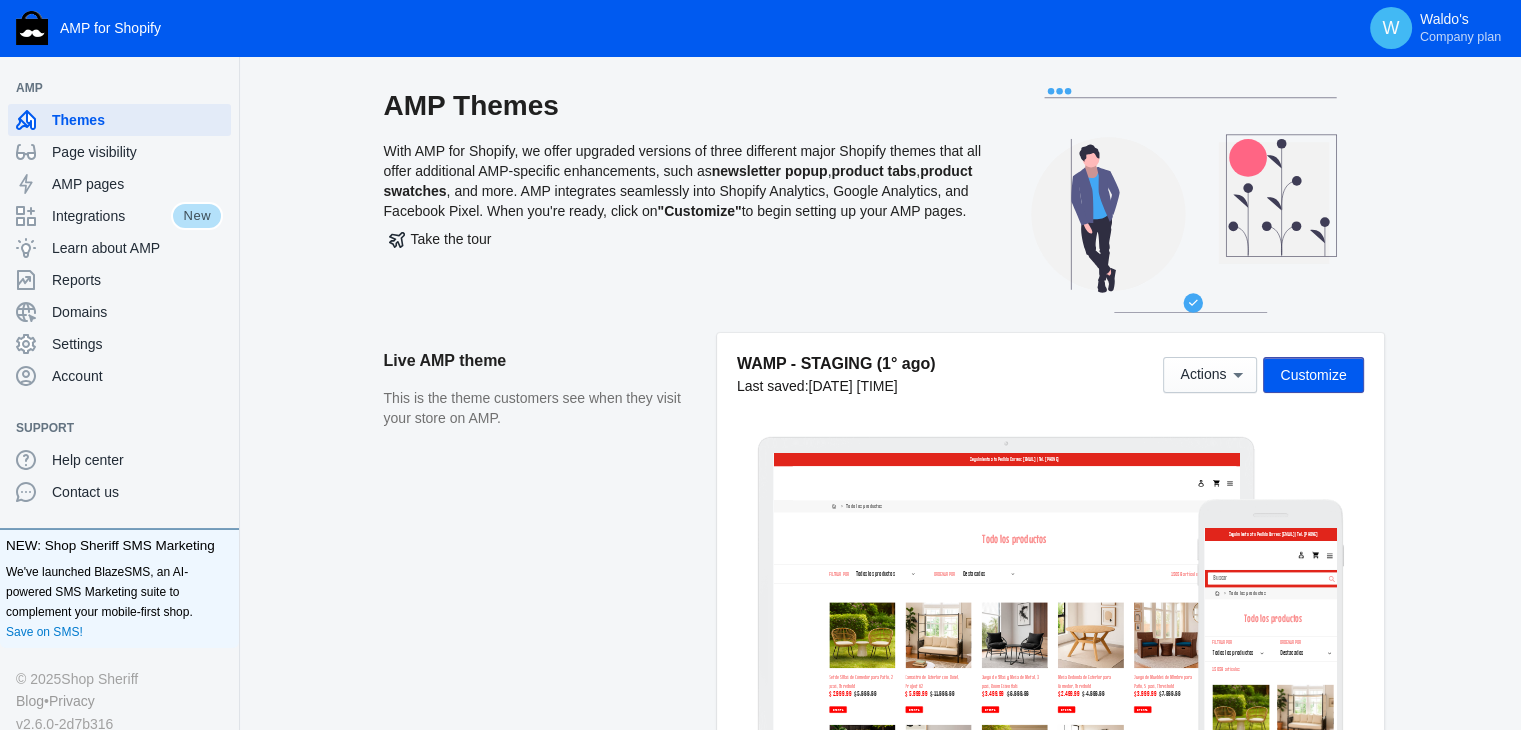scroll, scrollTop: 152, scrollLeft: 0, axis: vertical 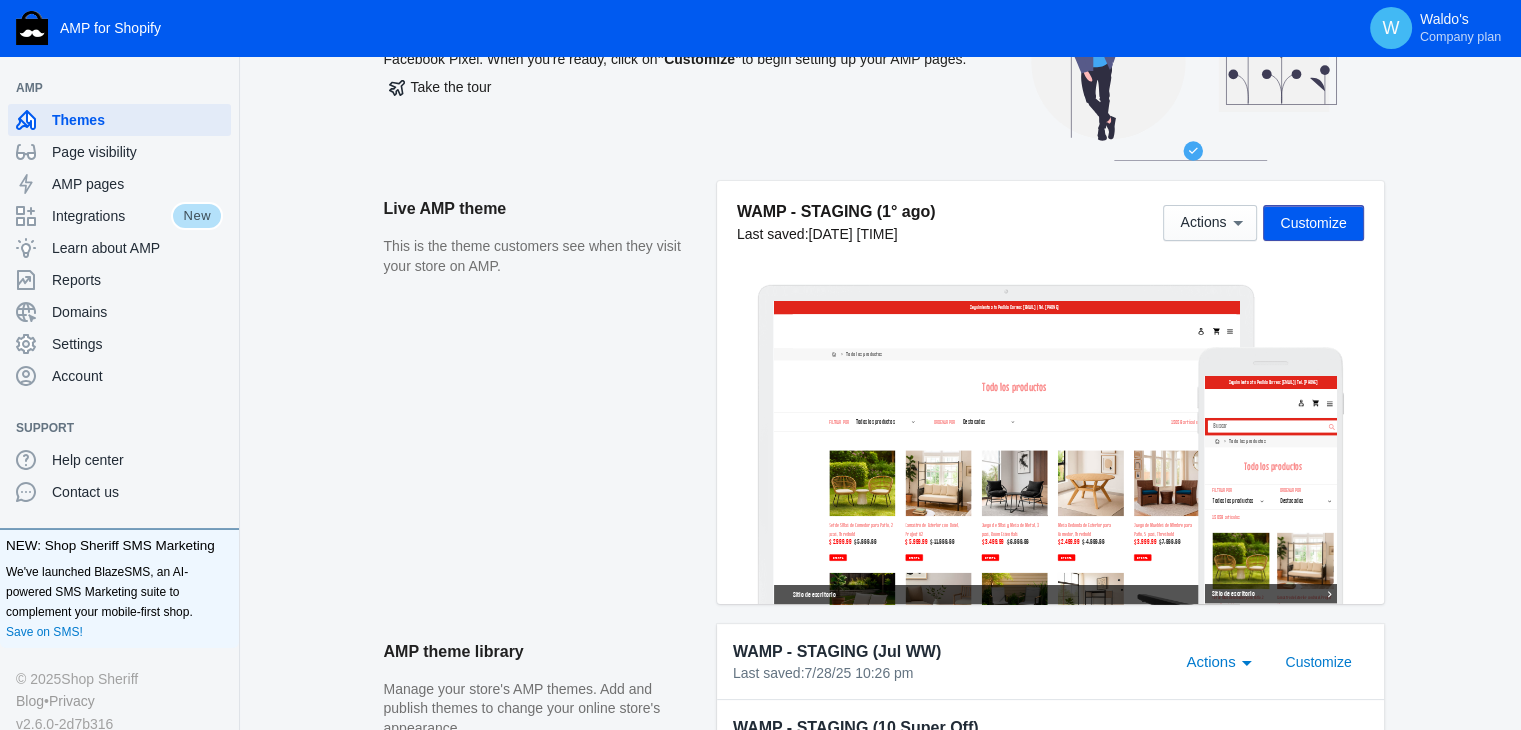 click on "Customize" at bounding box center [1313, 223] 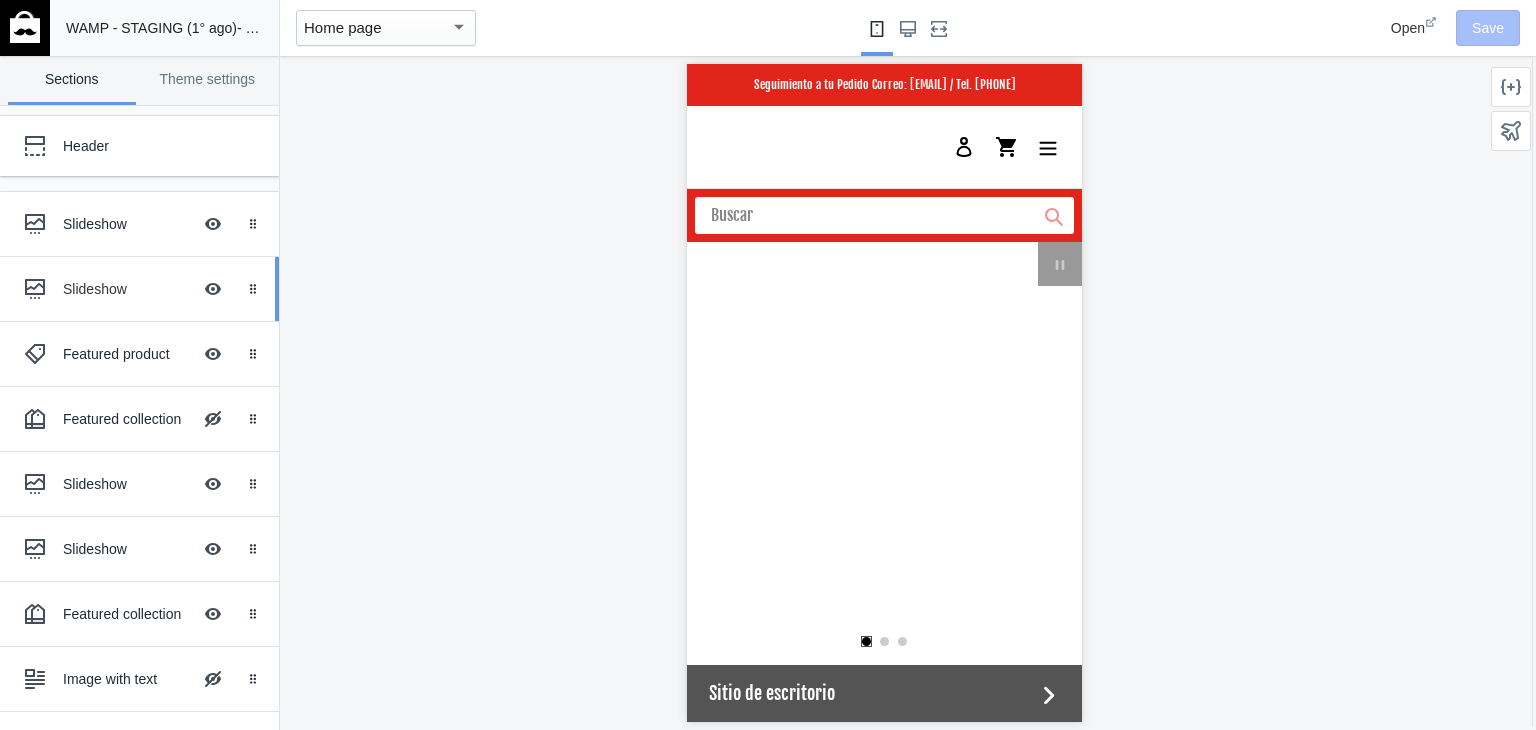 scroll, scrollTop: 0, scrollLeft: 0, axis: both 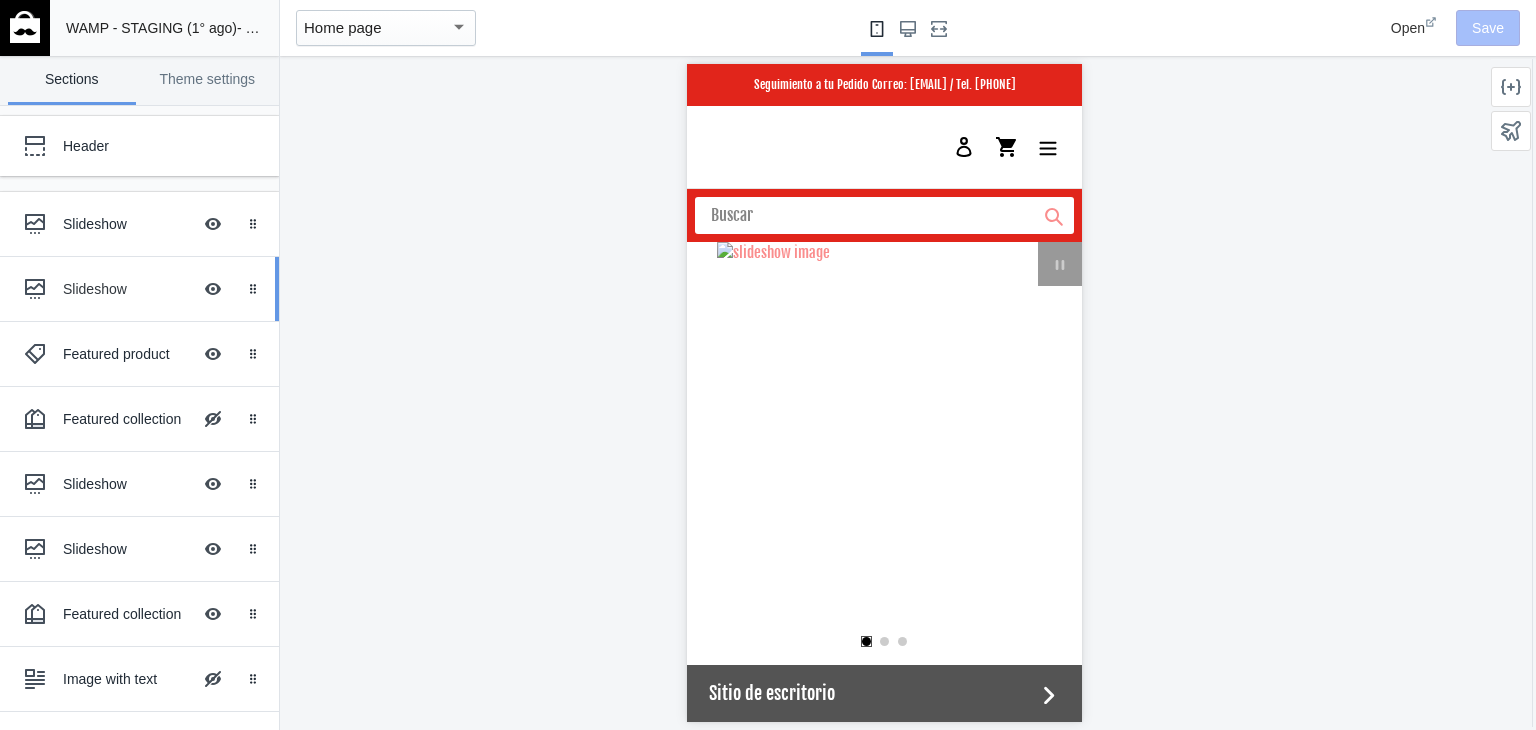 click on "Slideshow" at bounding box center (127, 289) 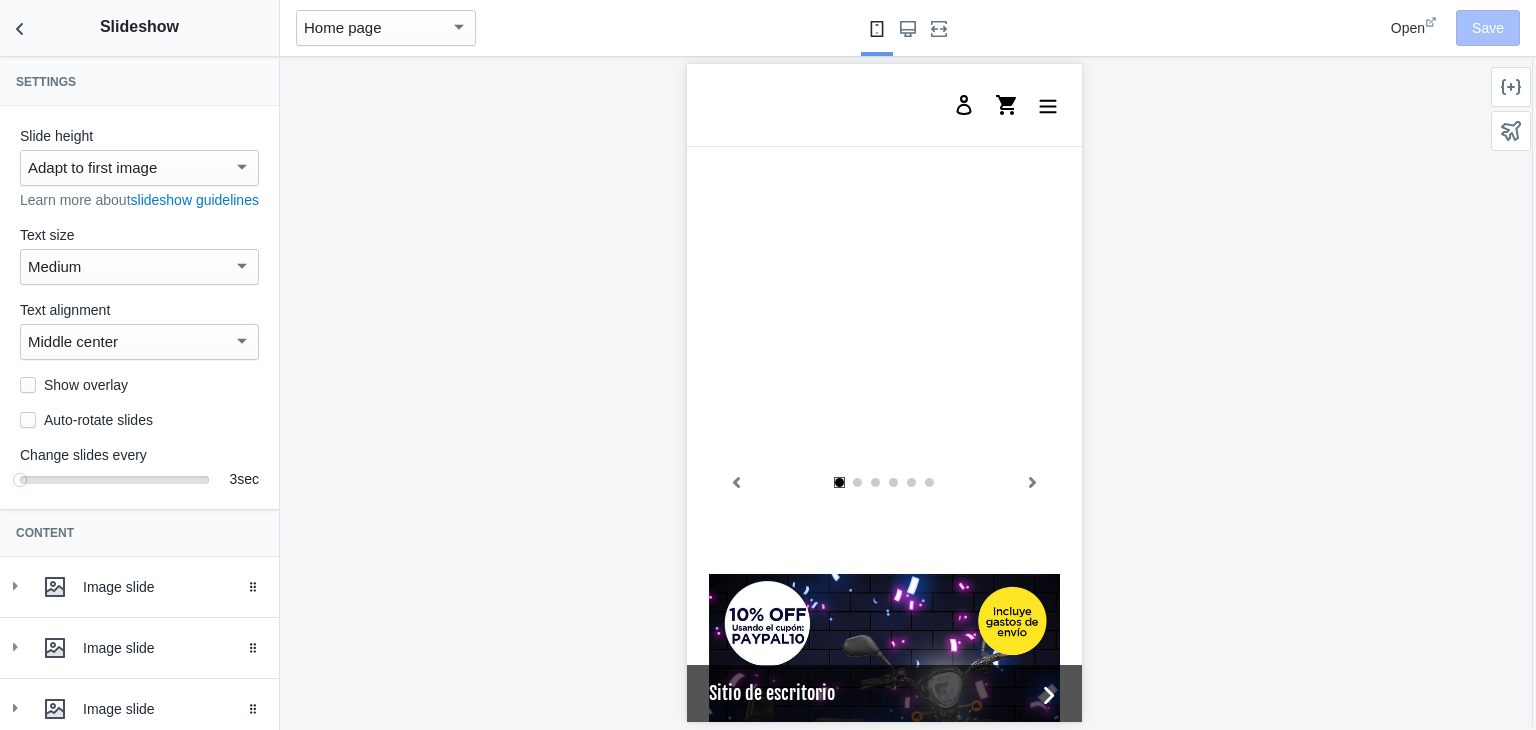 scroll, scrollTop: 658, scrollLeft: 0, axis: vertical 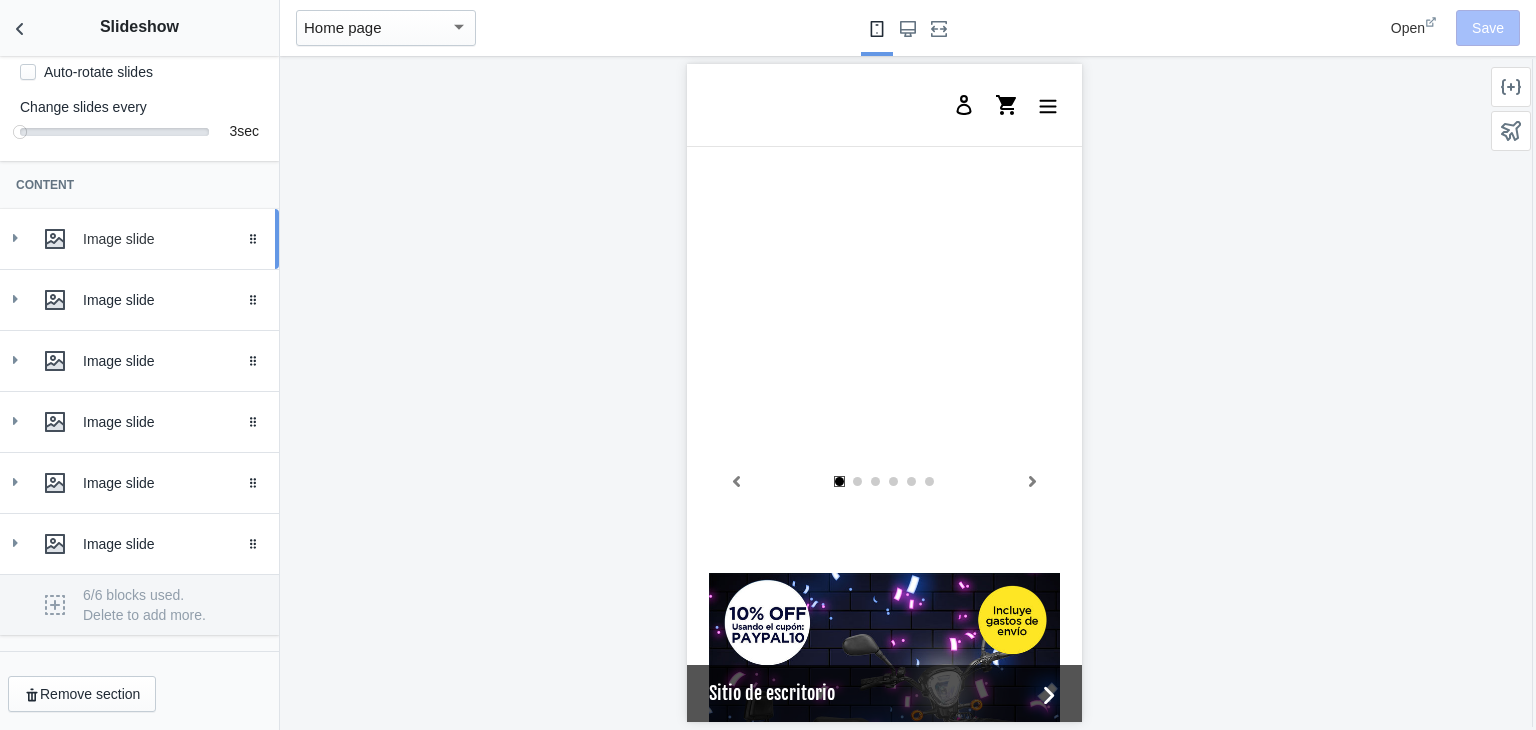 click 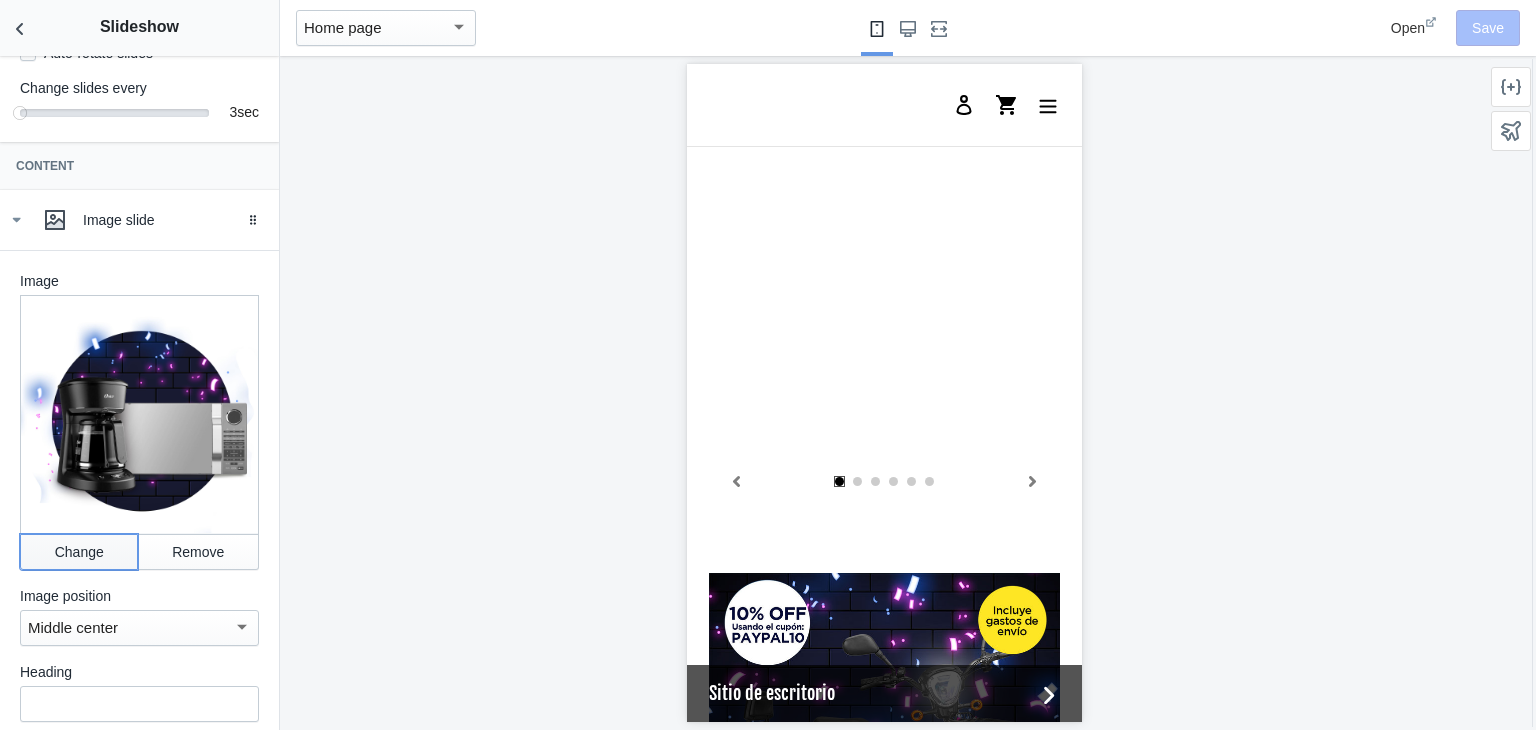click on "Change" at bounding box center [79, 552] 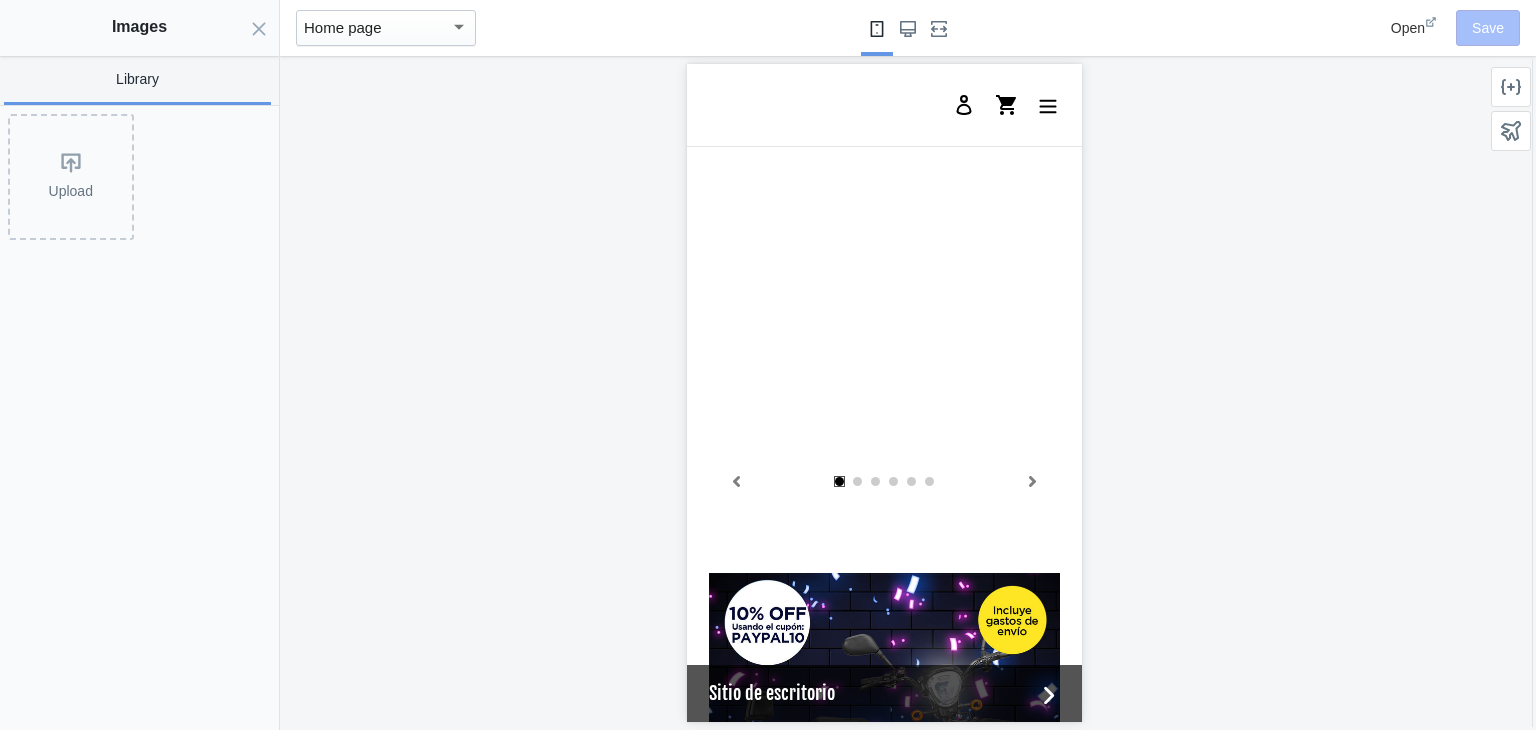 scroll, scrollTop: 0, scrollLeft: 760, axis: horizontal 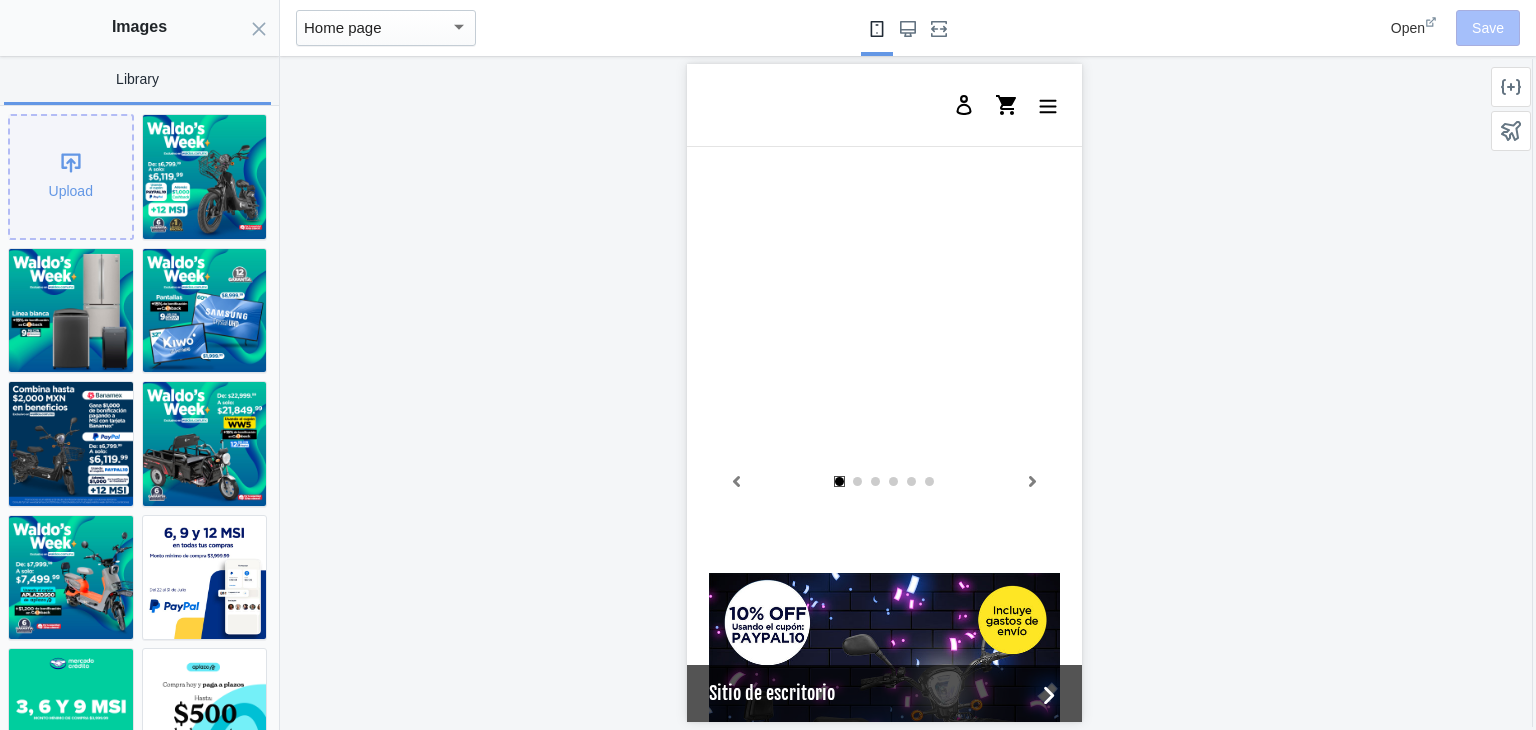 click on "Upload" 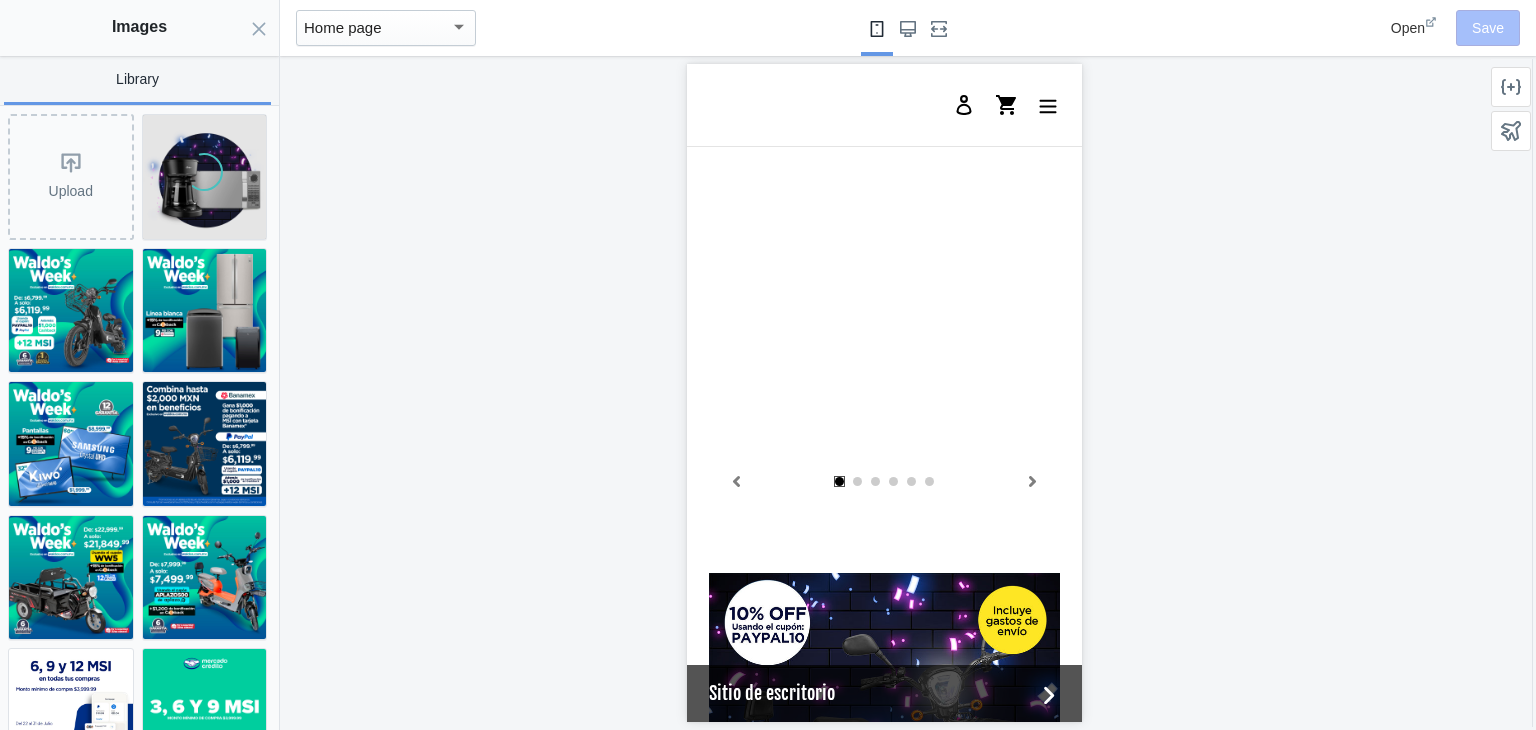 scroll, scrollTop: 0, scrollLeft: 760, axis: horizontal 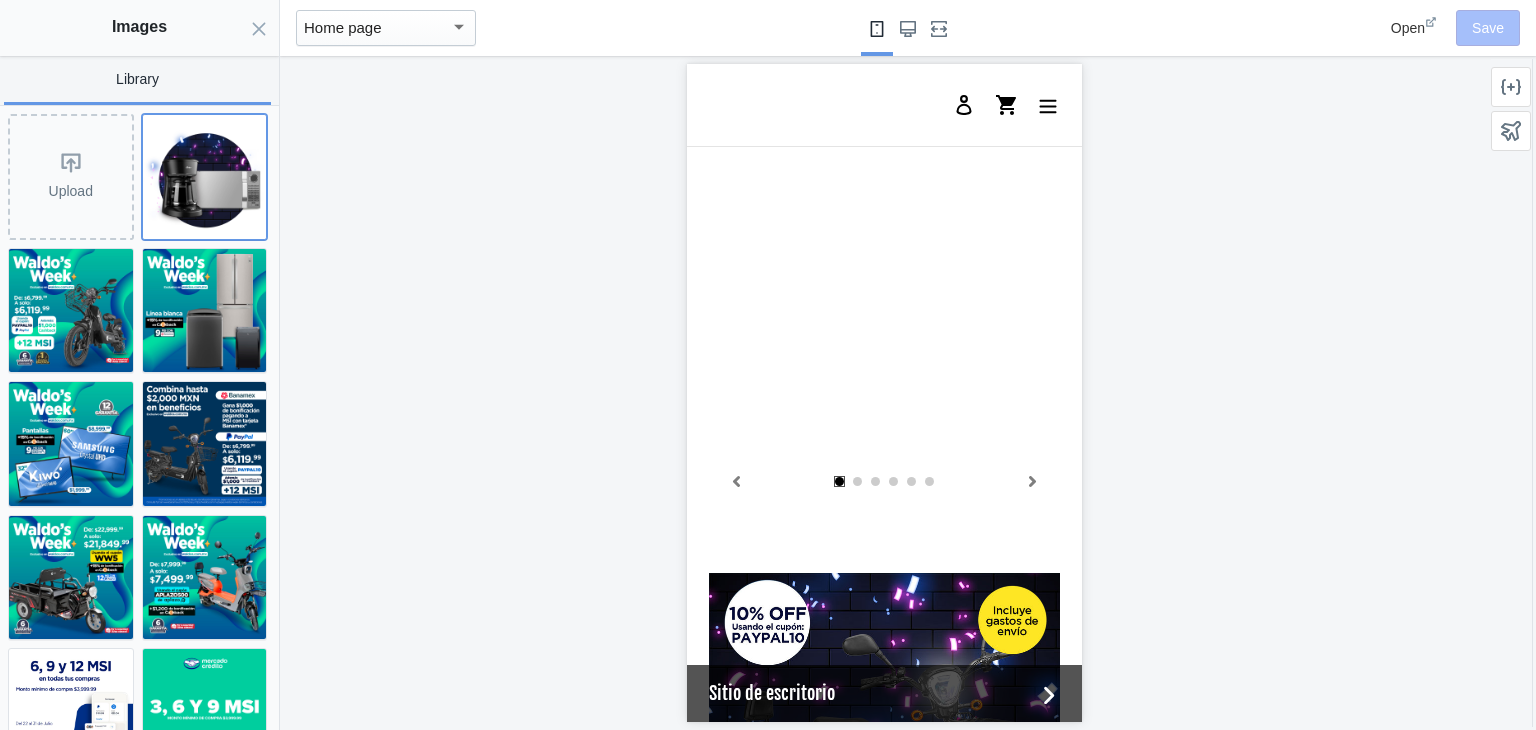click 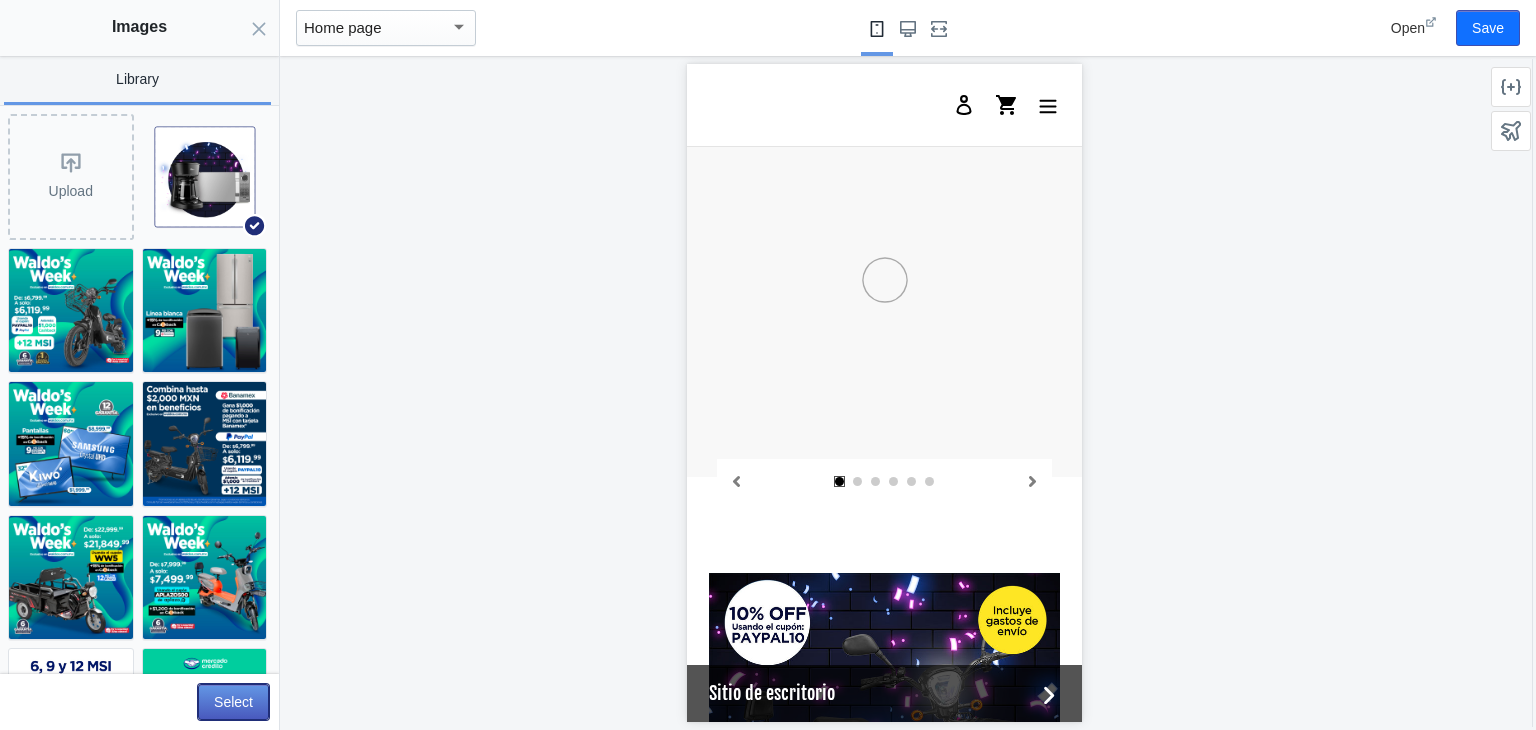 click on "Select" 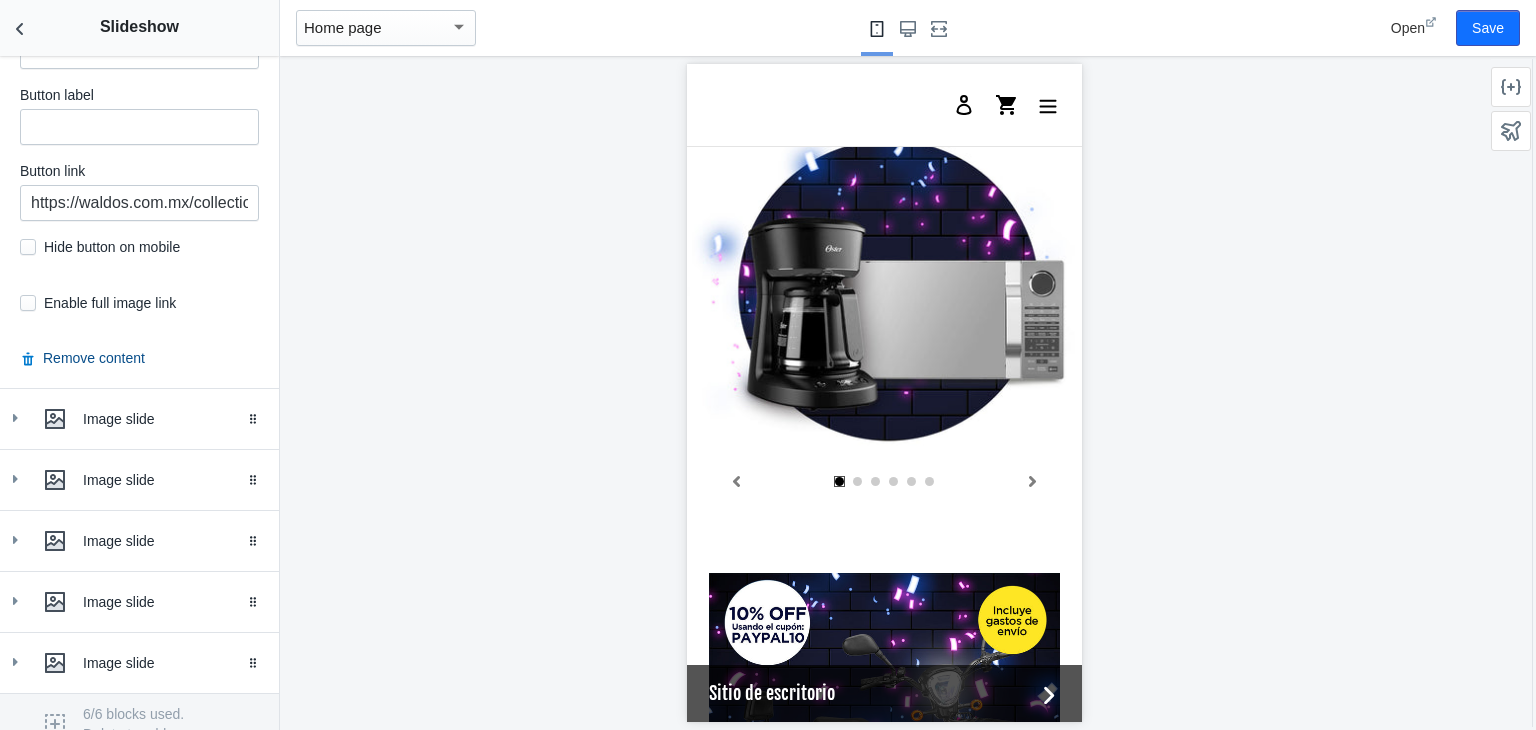 scroll, scrollTop: 1103, scrollLeft: 0, axis: vertical 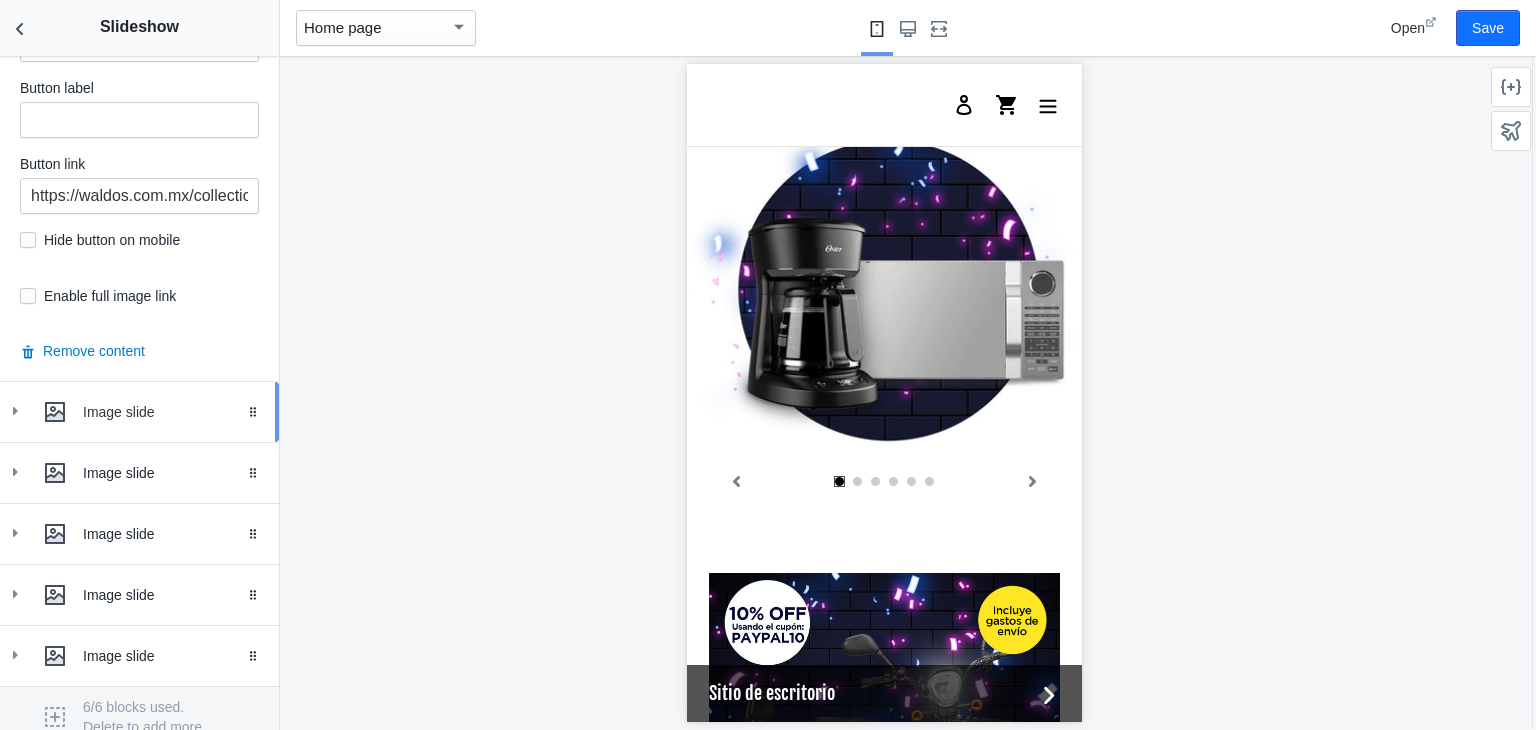 click 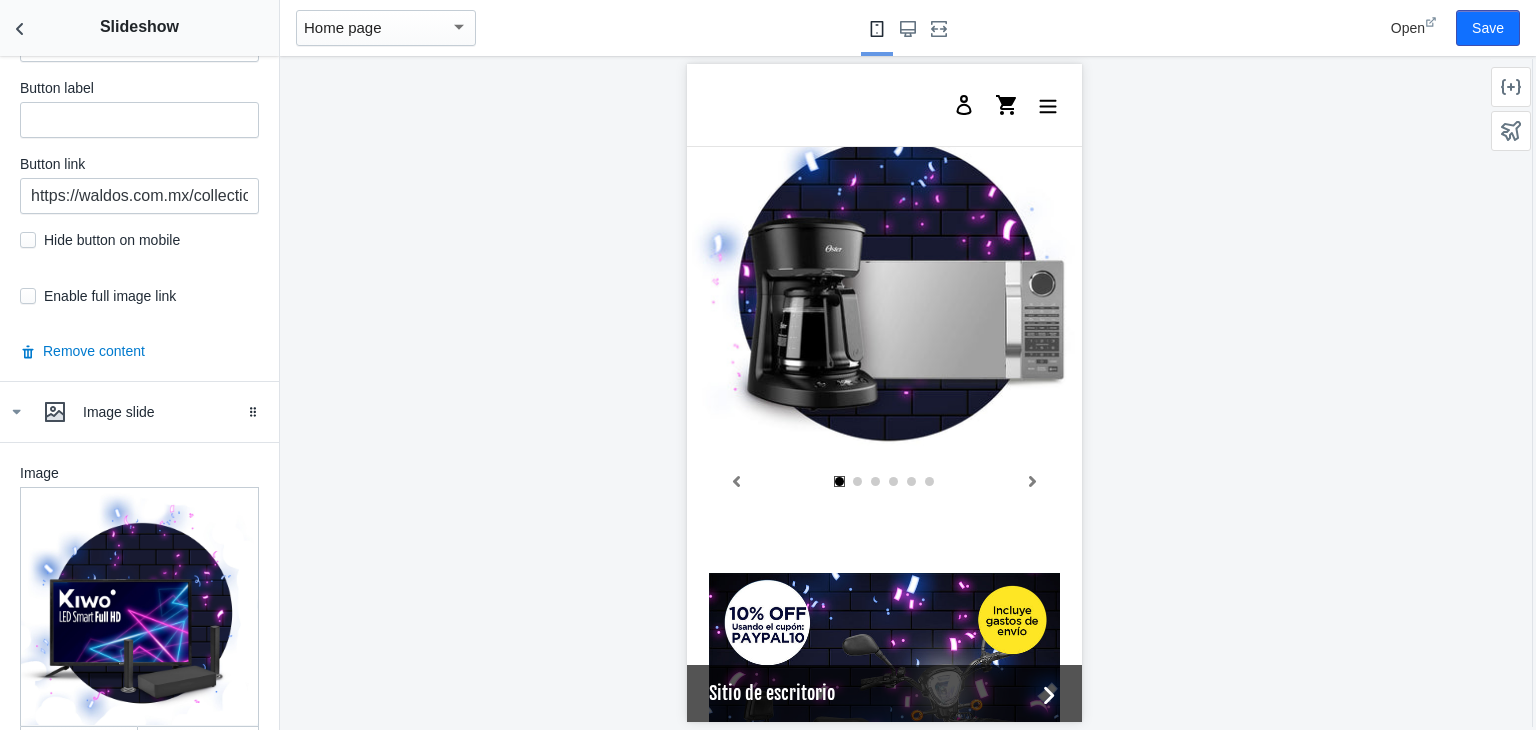 scroll, scrollTop: 0, scrollLeft: 760, axis: horizontal 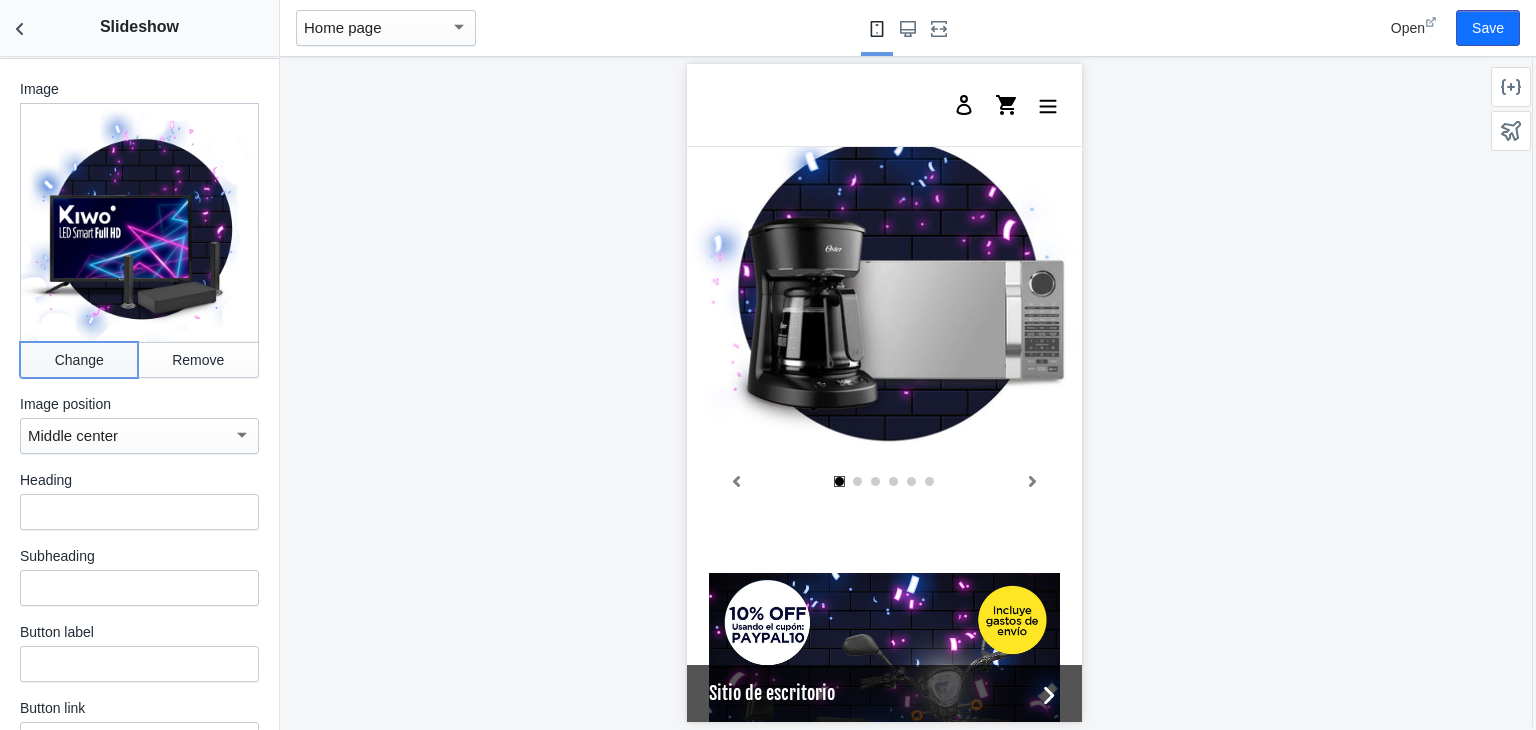 click on "Change" at bounding box center (79, 360) 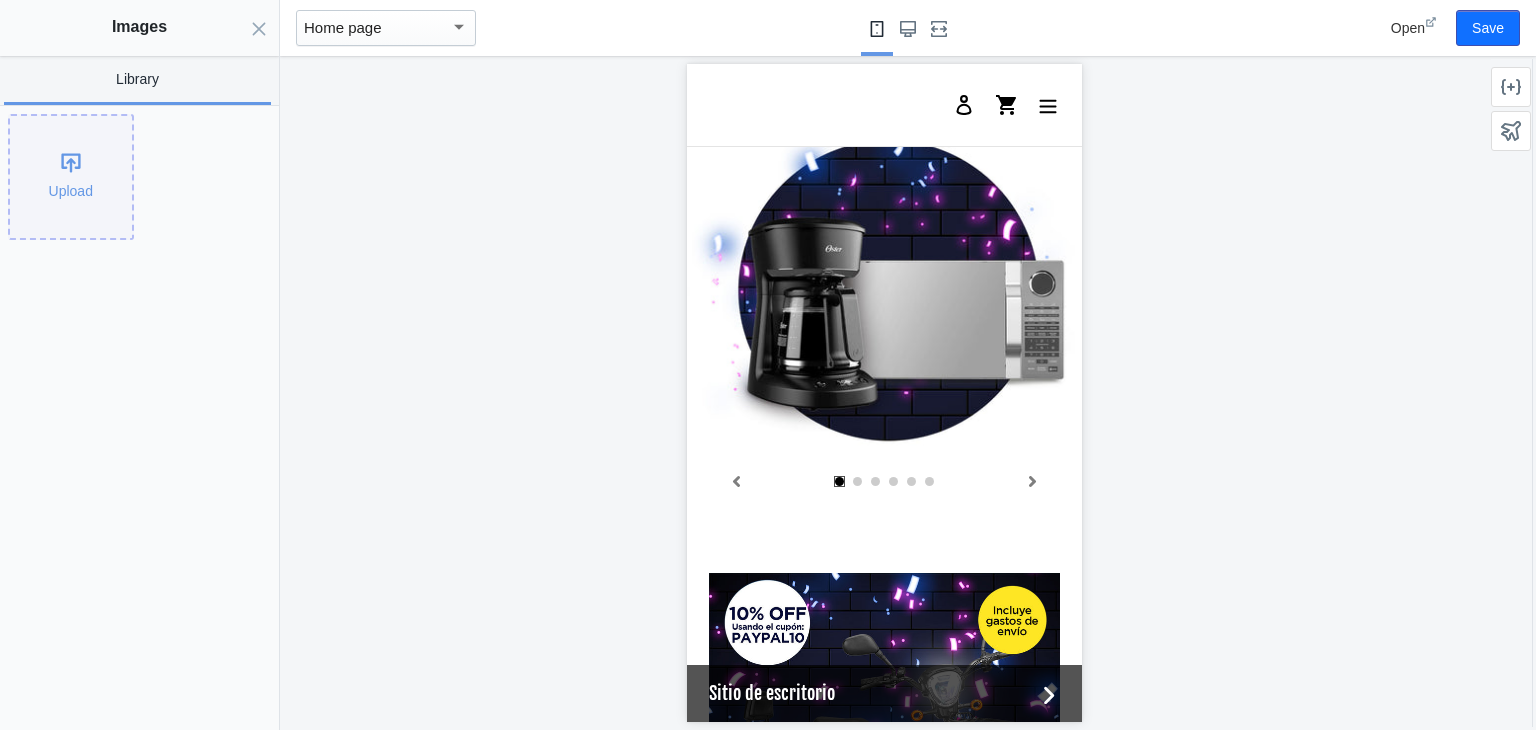 click on "Upload" 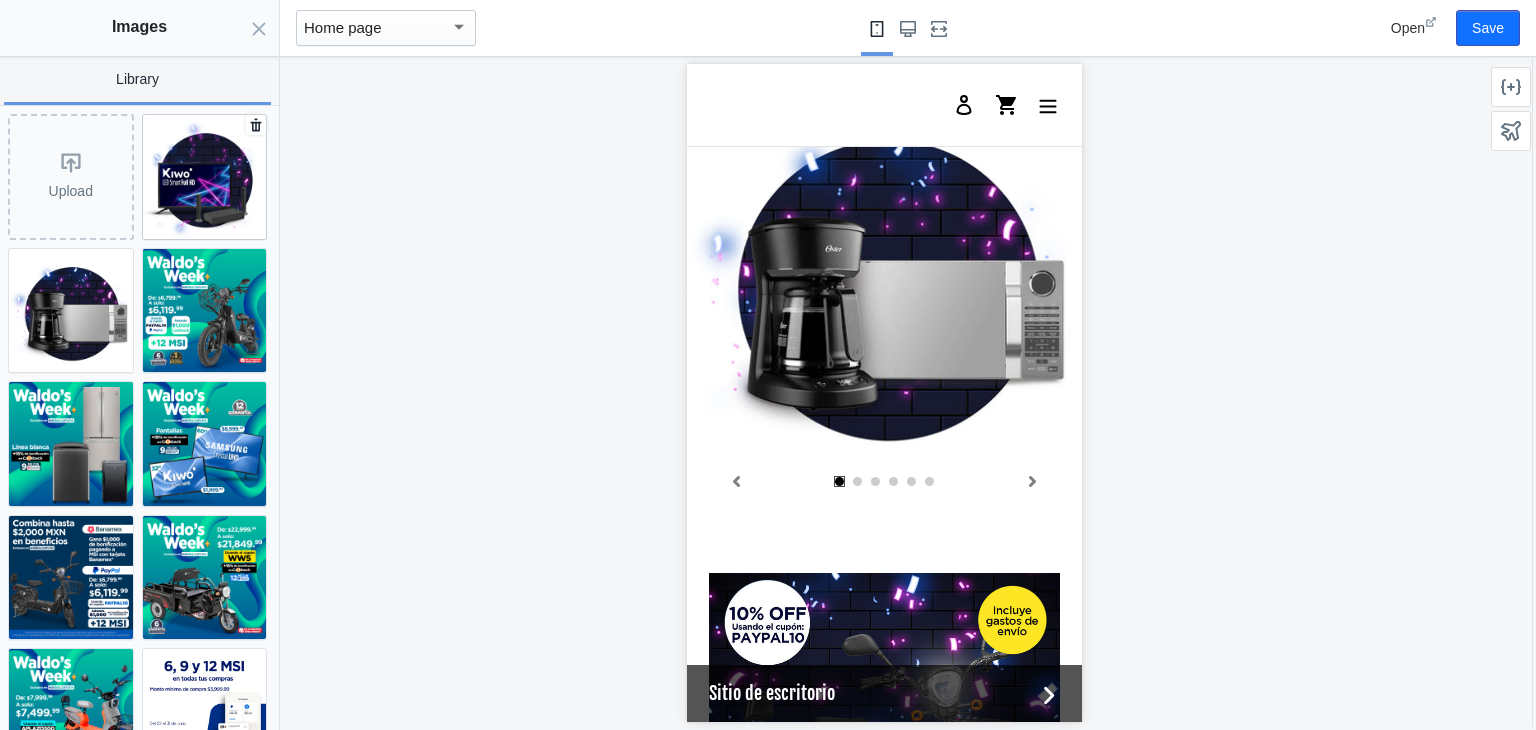 scroll, scrollTop: 0, scrollLeft: 760, axis: horizontal 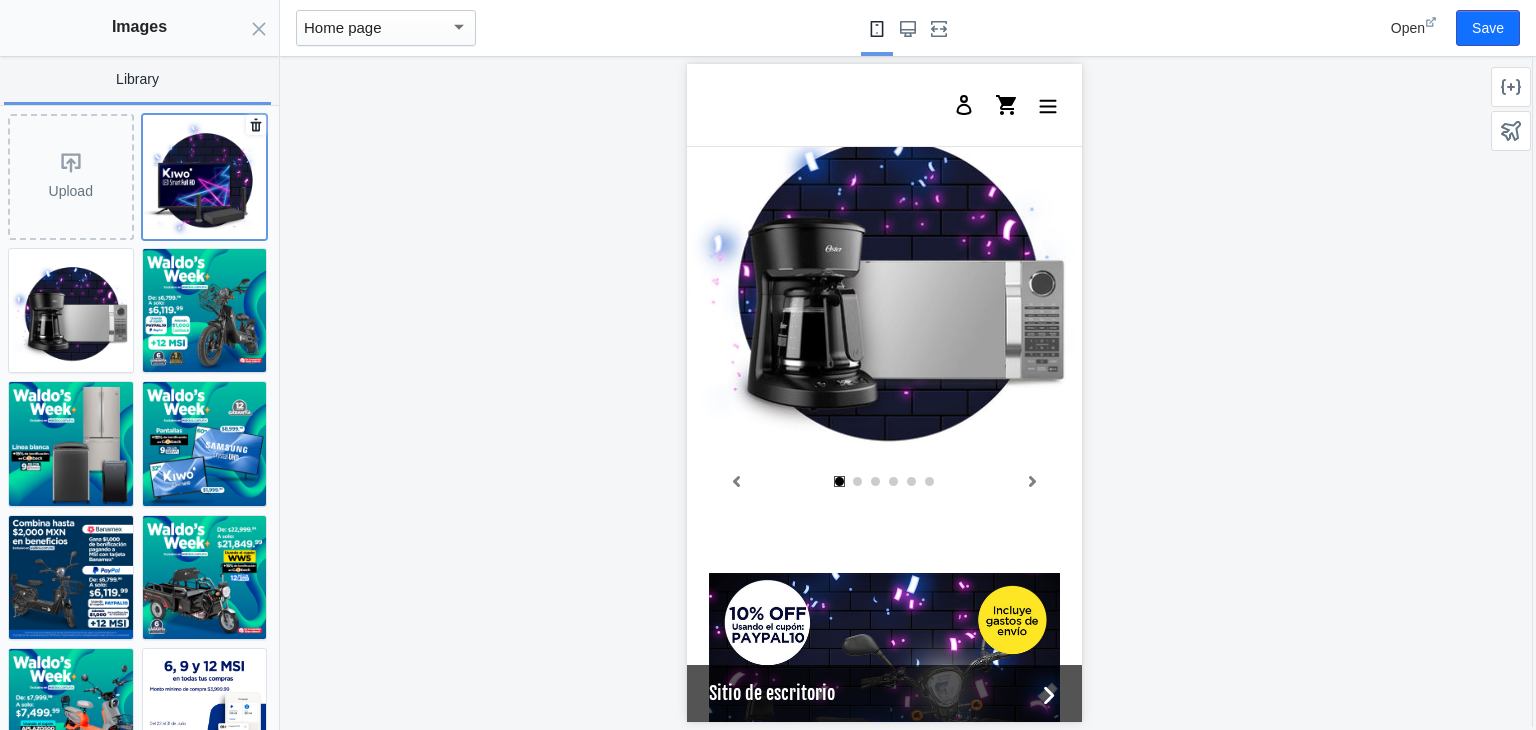 click 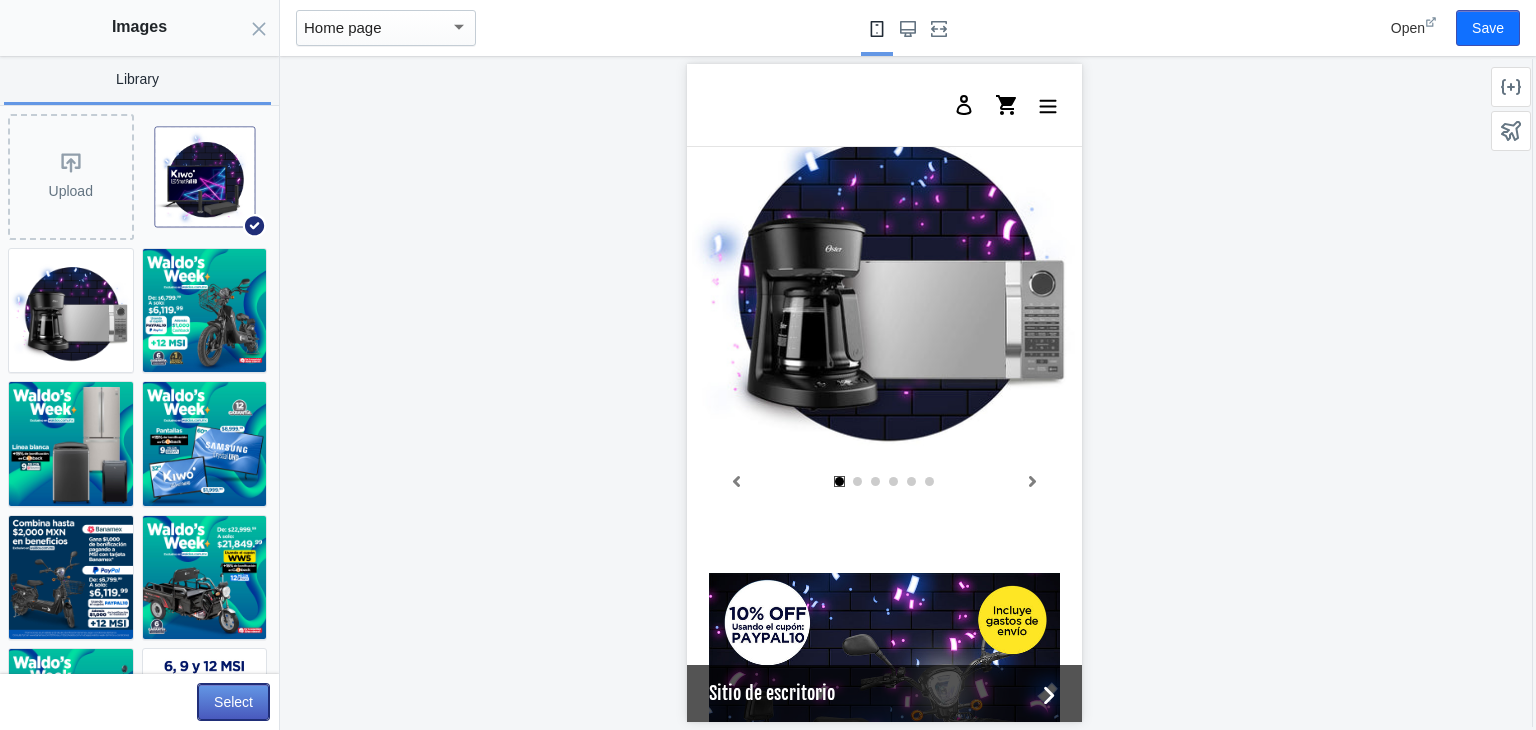 click on "Select" 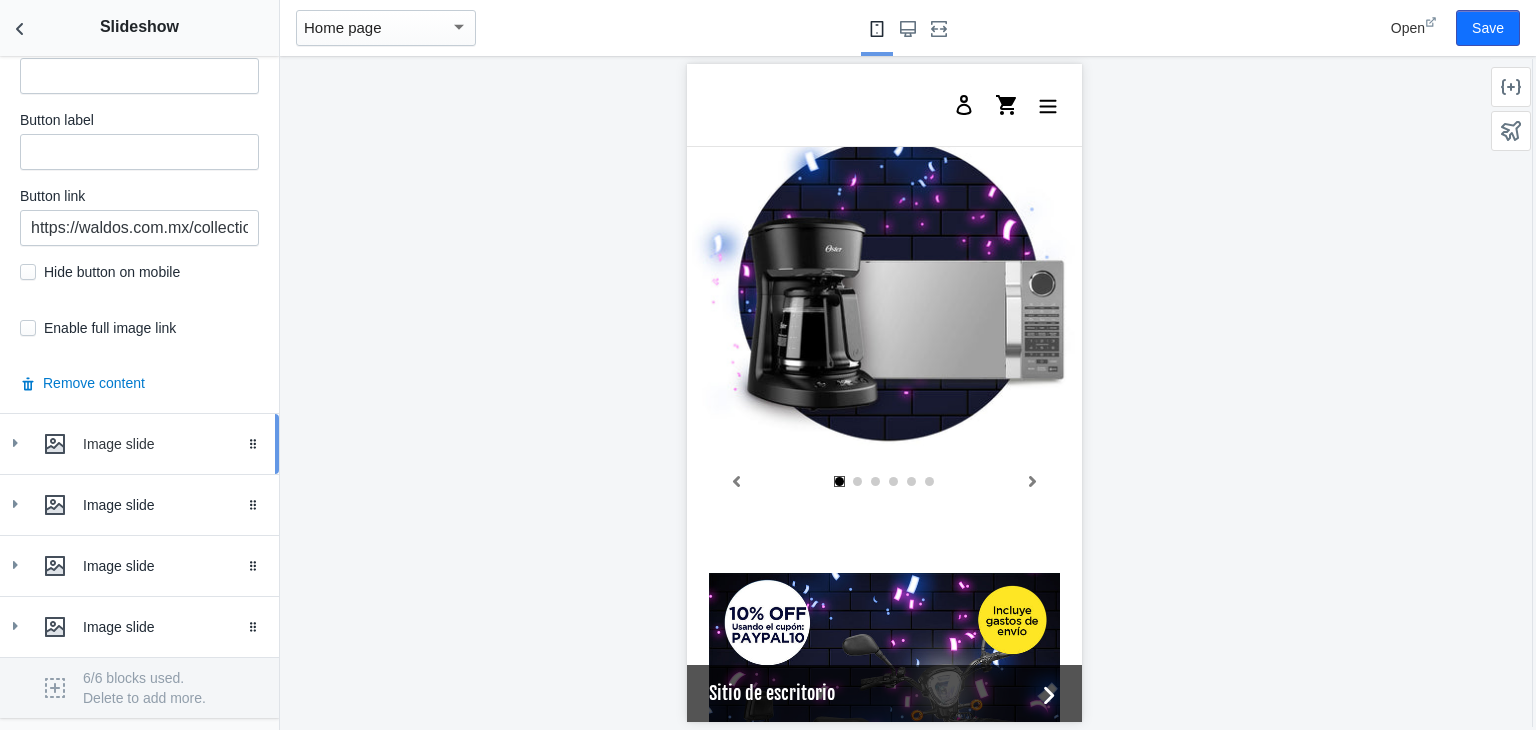 click at bounding box center (55, 444) 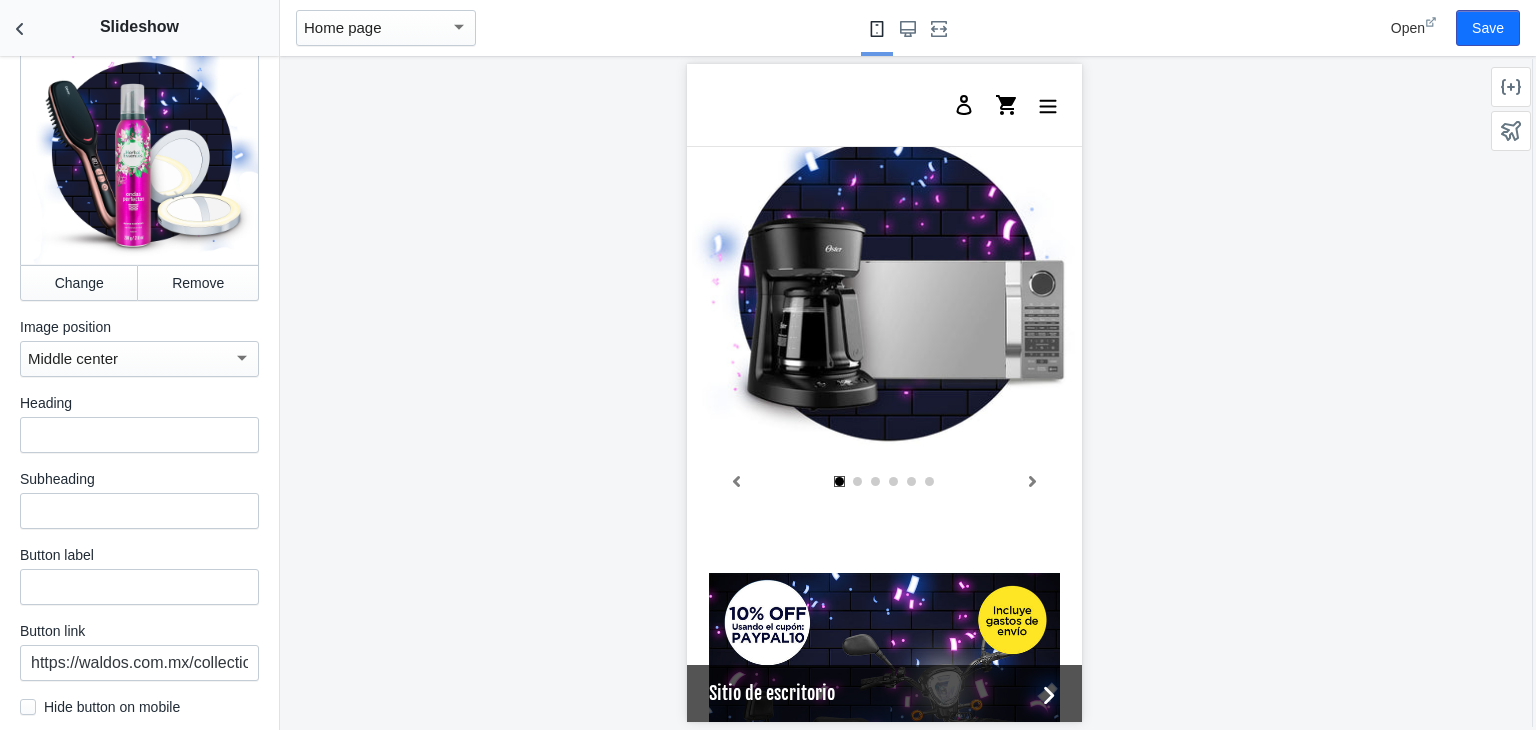 scroll, scrollTop: 2496, scrollLeft: 0, axis: vertical 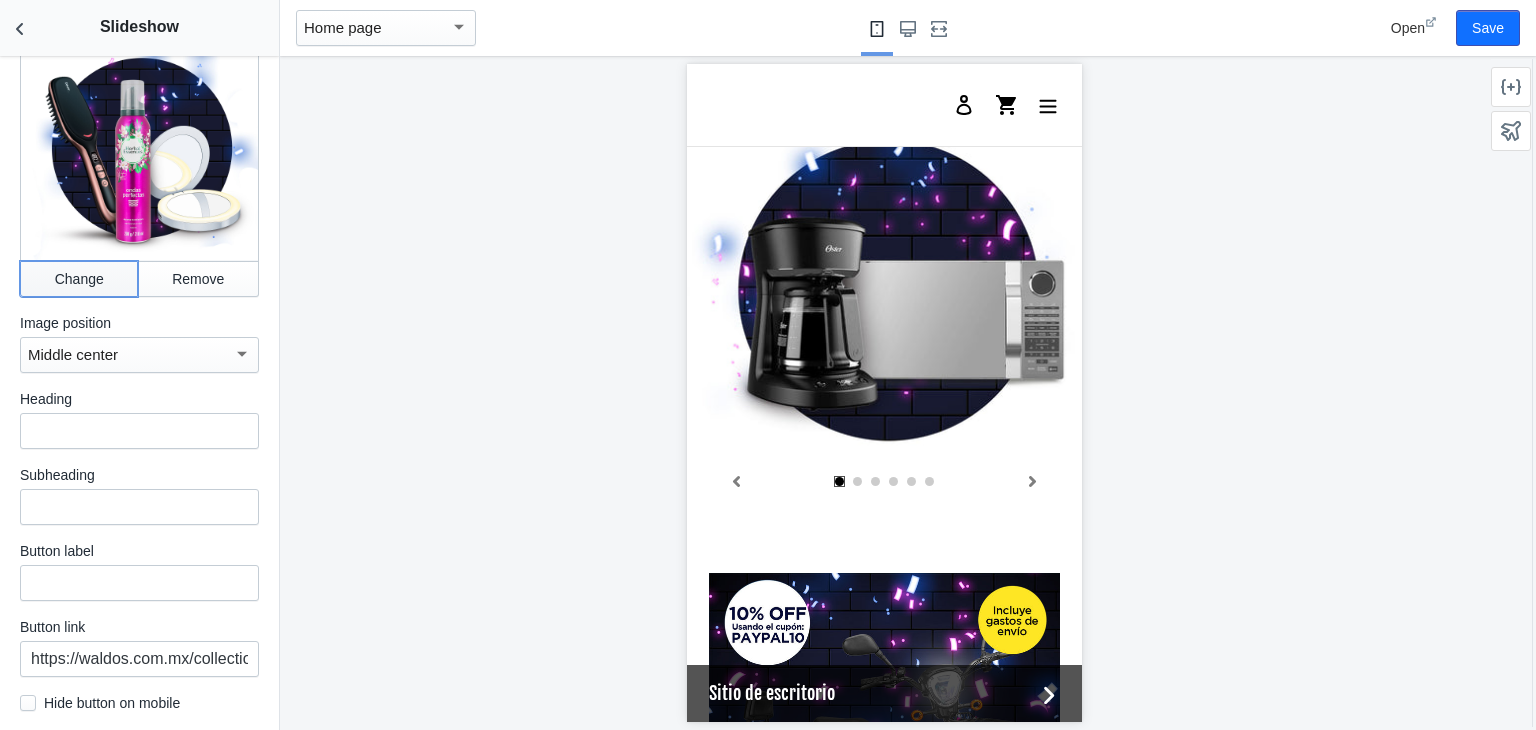 click on "Change" at bounding box center (79, 279) 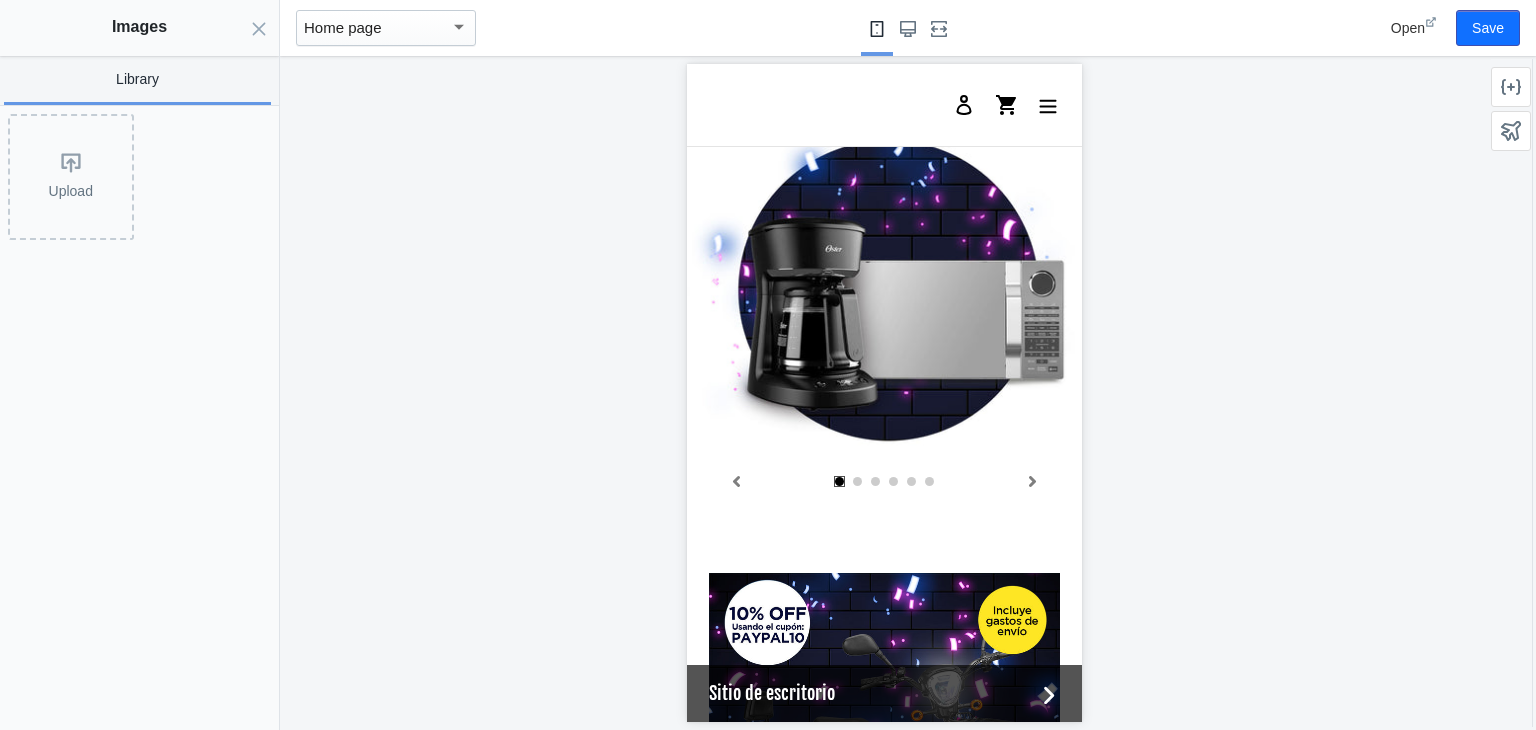 click on "Upload" 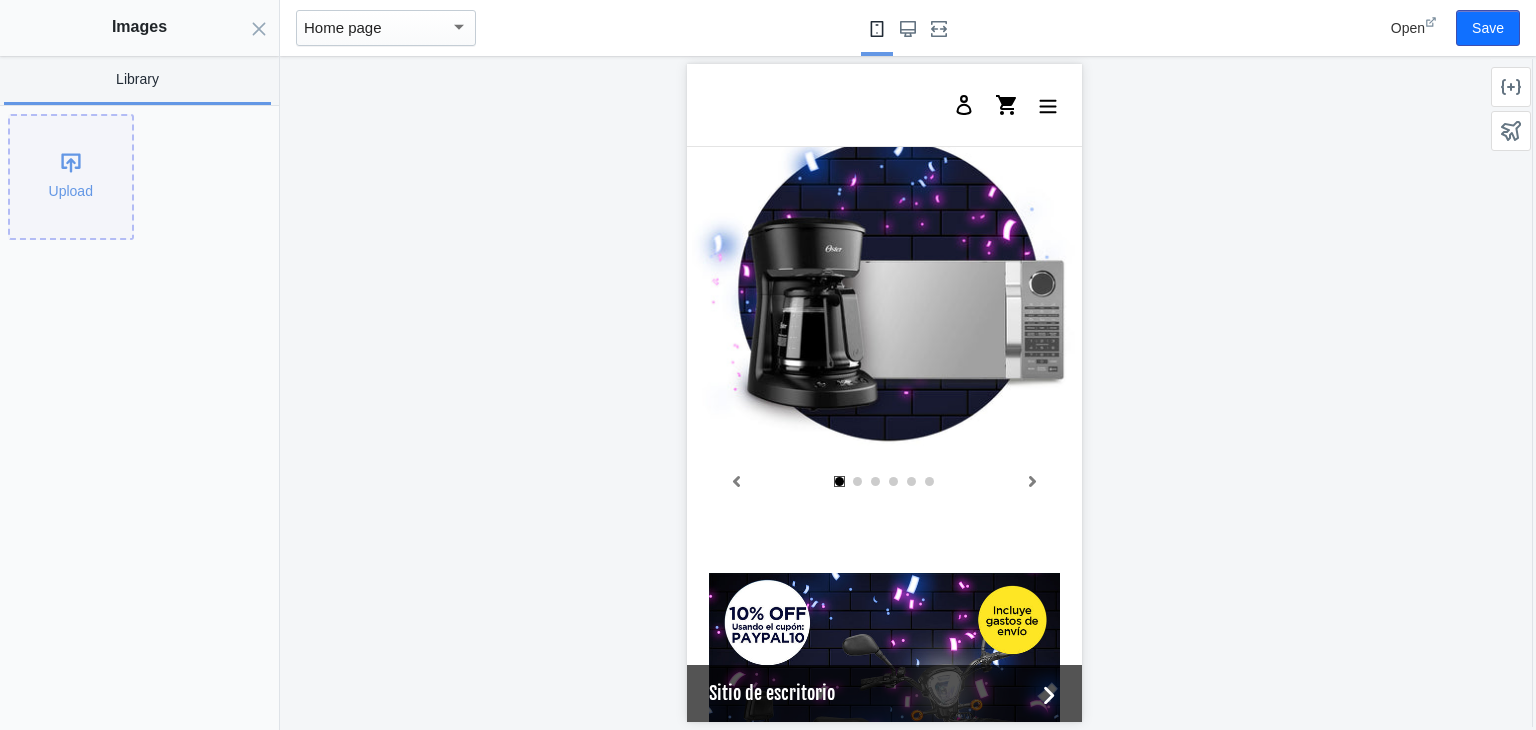click on "Upload" 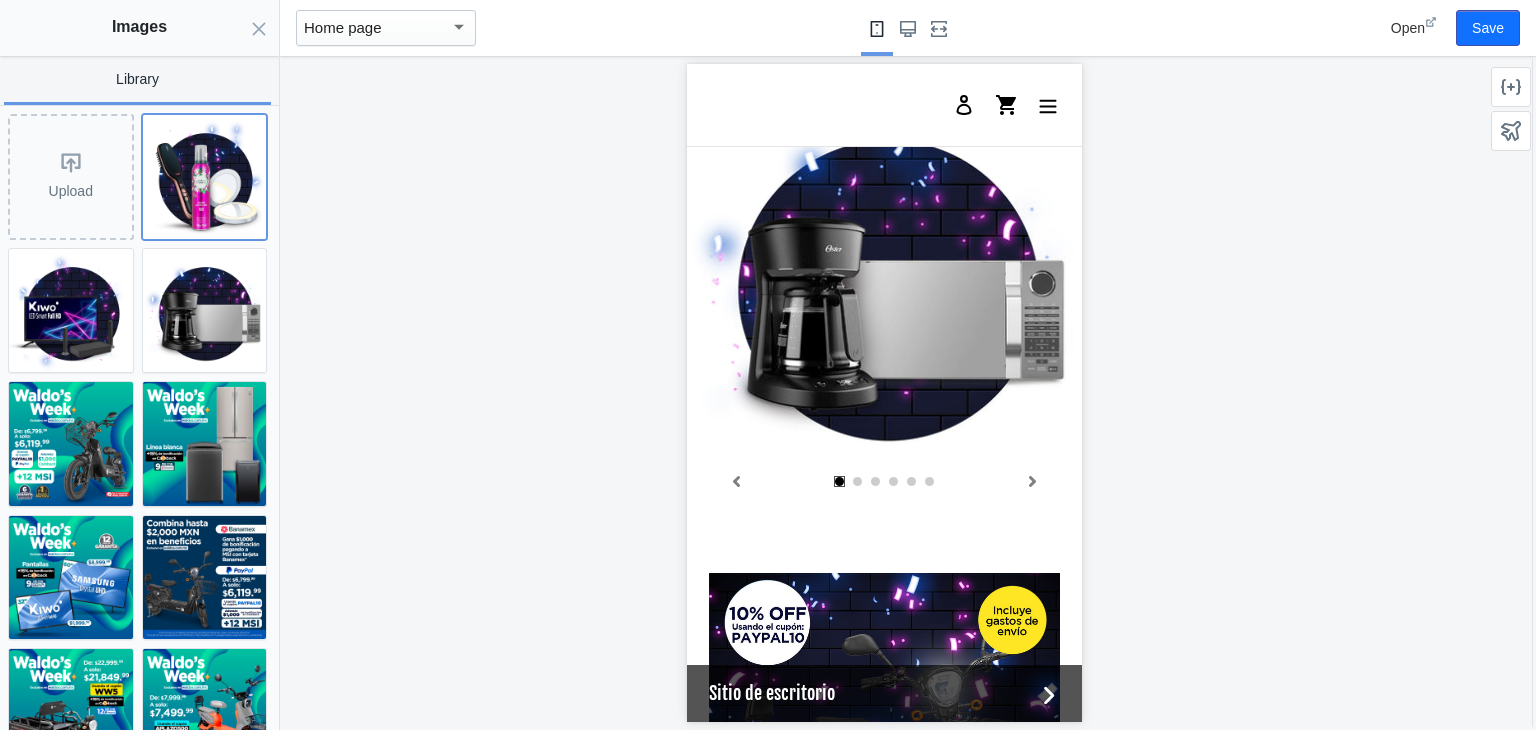 click 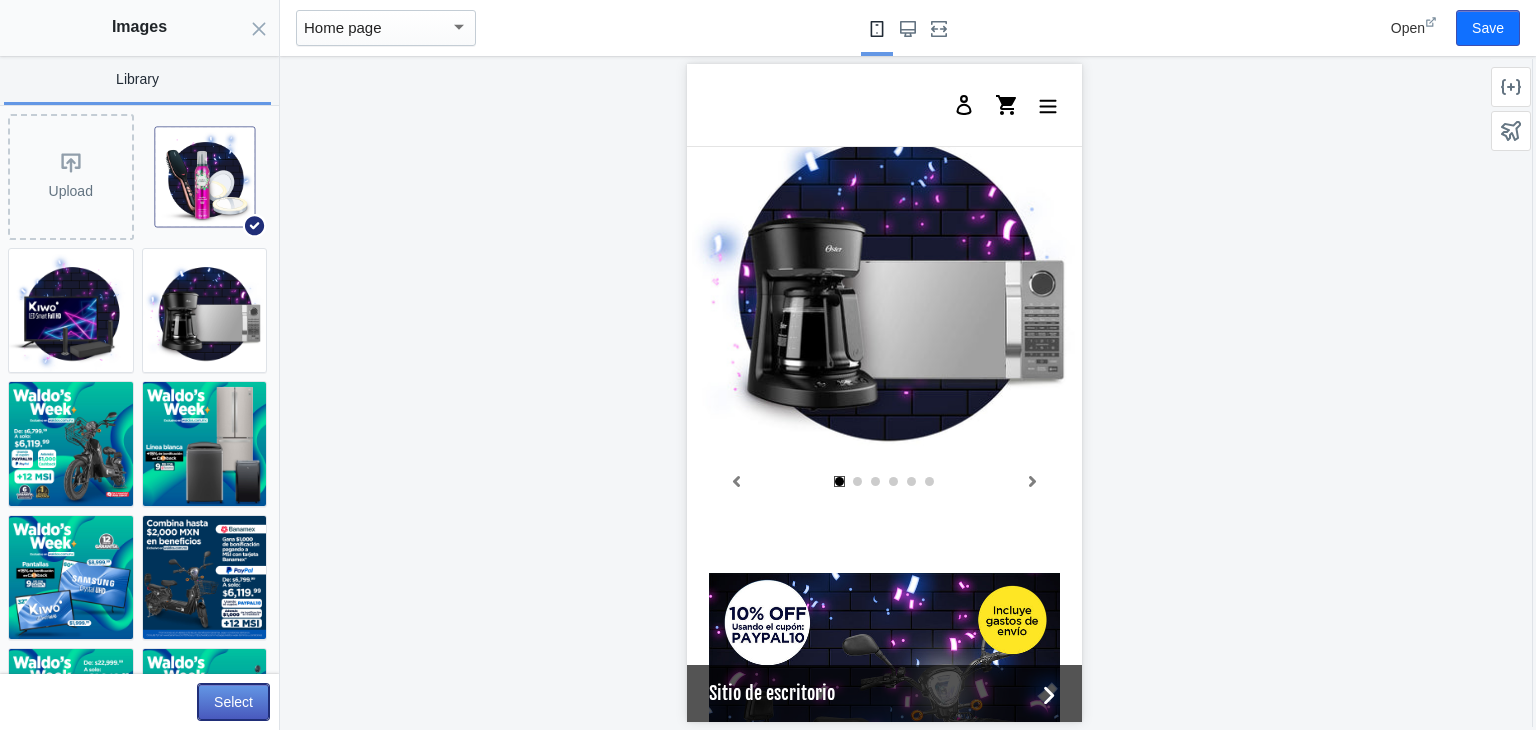 scroll, scrollTop: 0, scrollLeft: 760, axis: horizontal 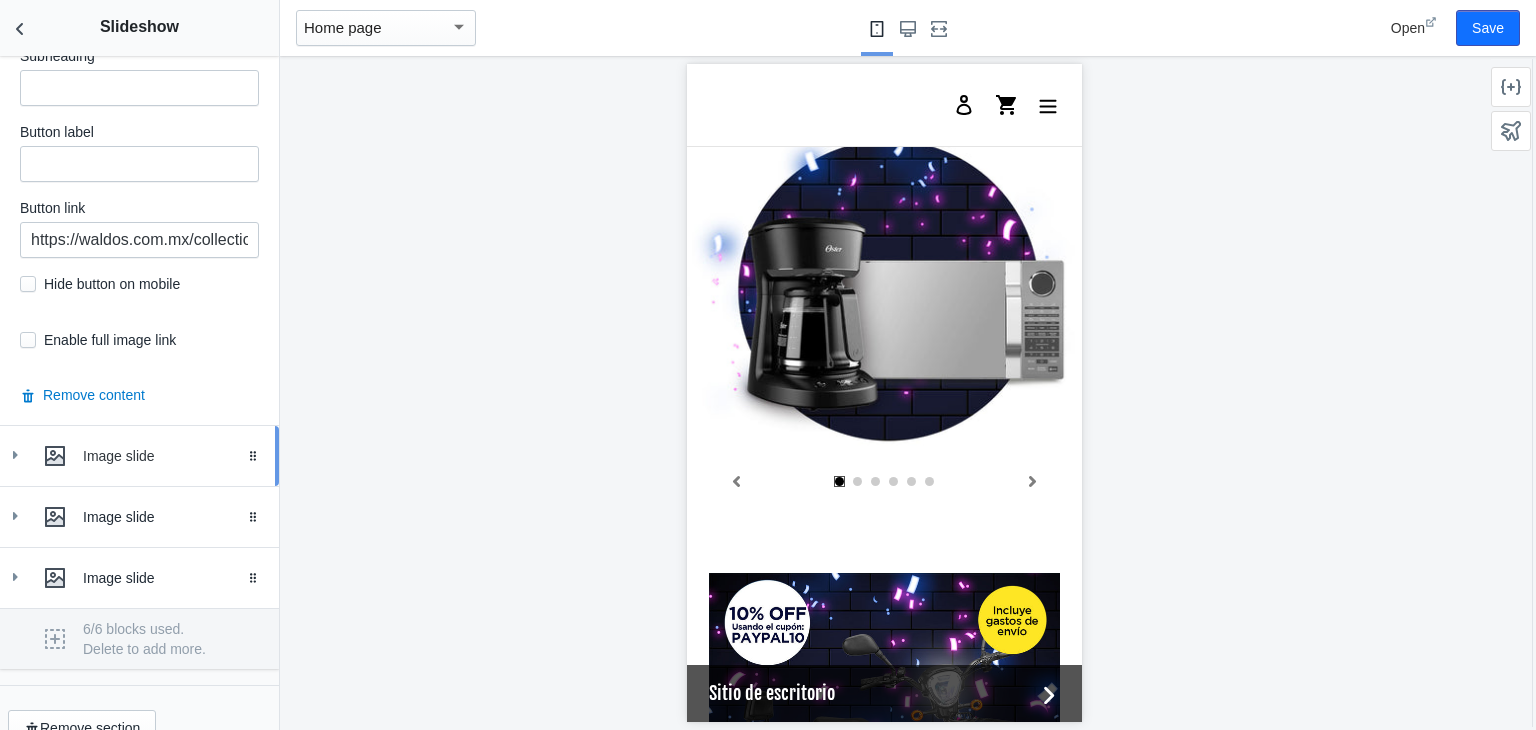 click 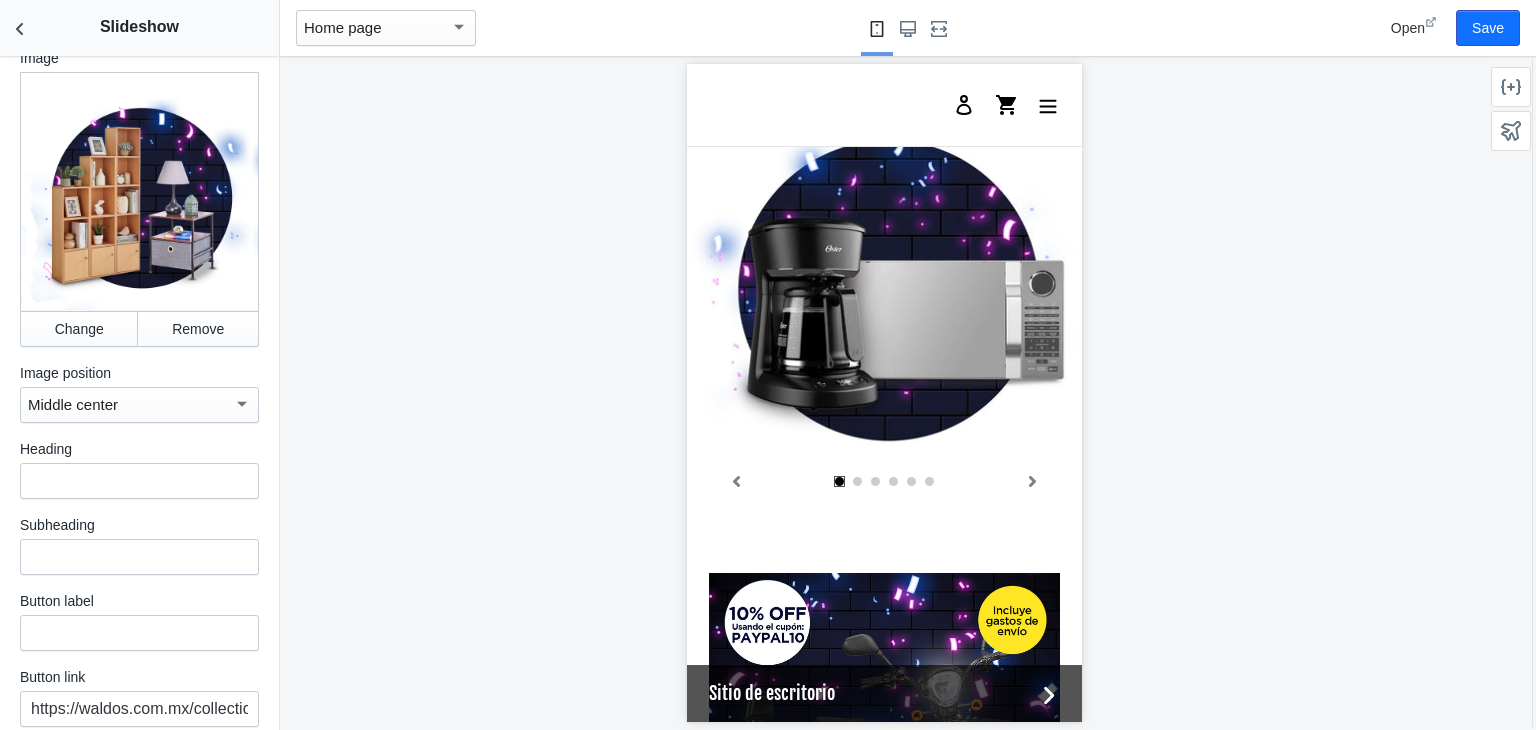 scroll, scrollTop: 3375, scrollLeft: 0, axis: vertical 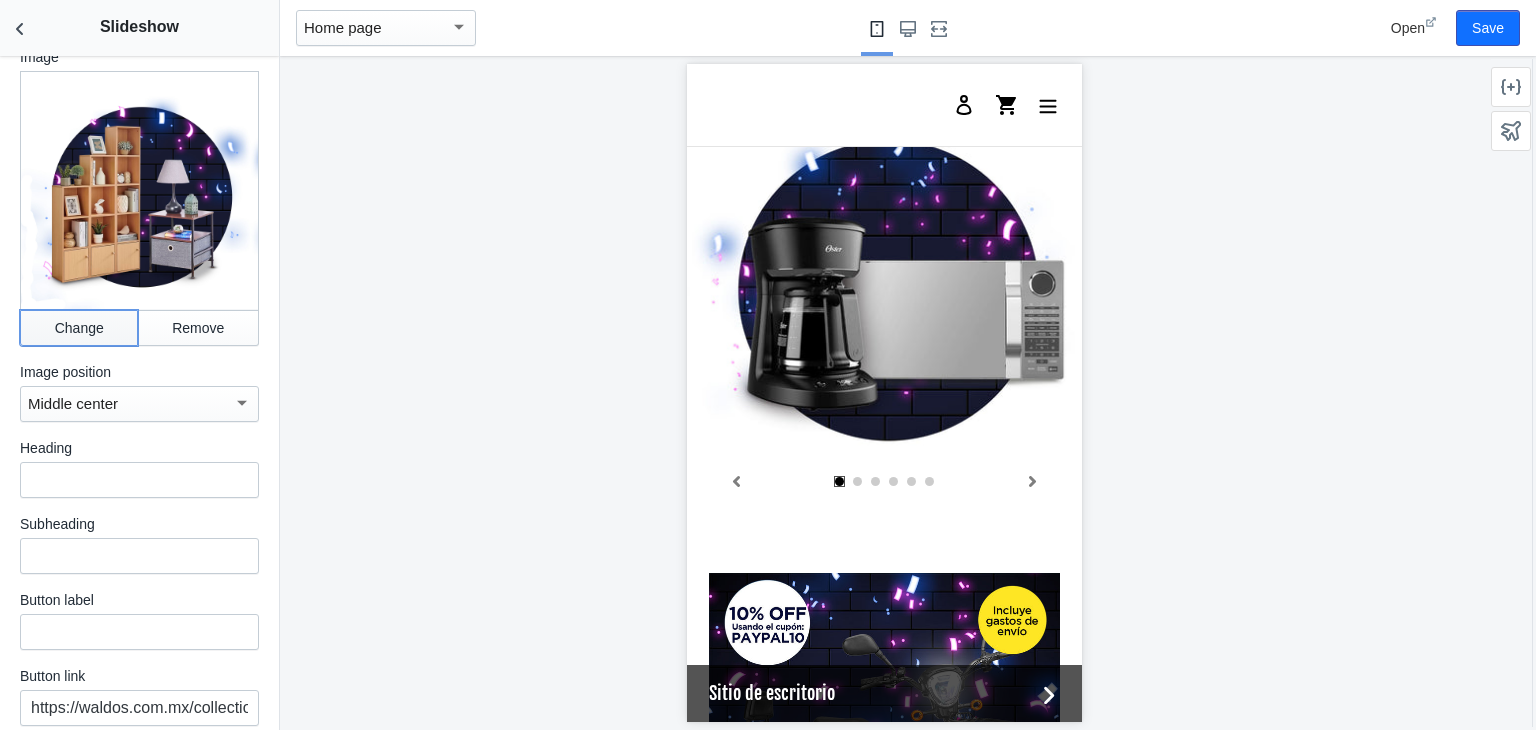 click on "Change" at bounding box center [79, 328] 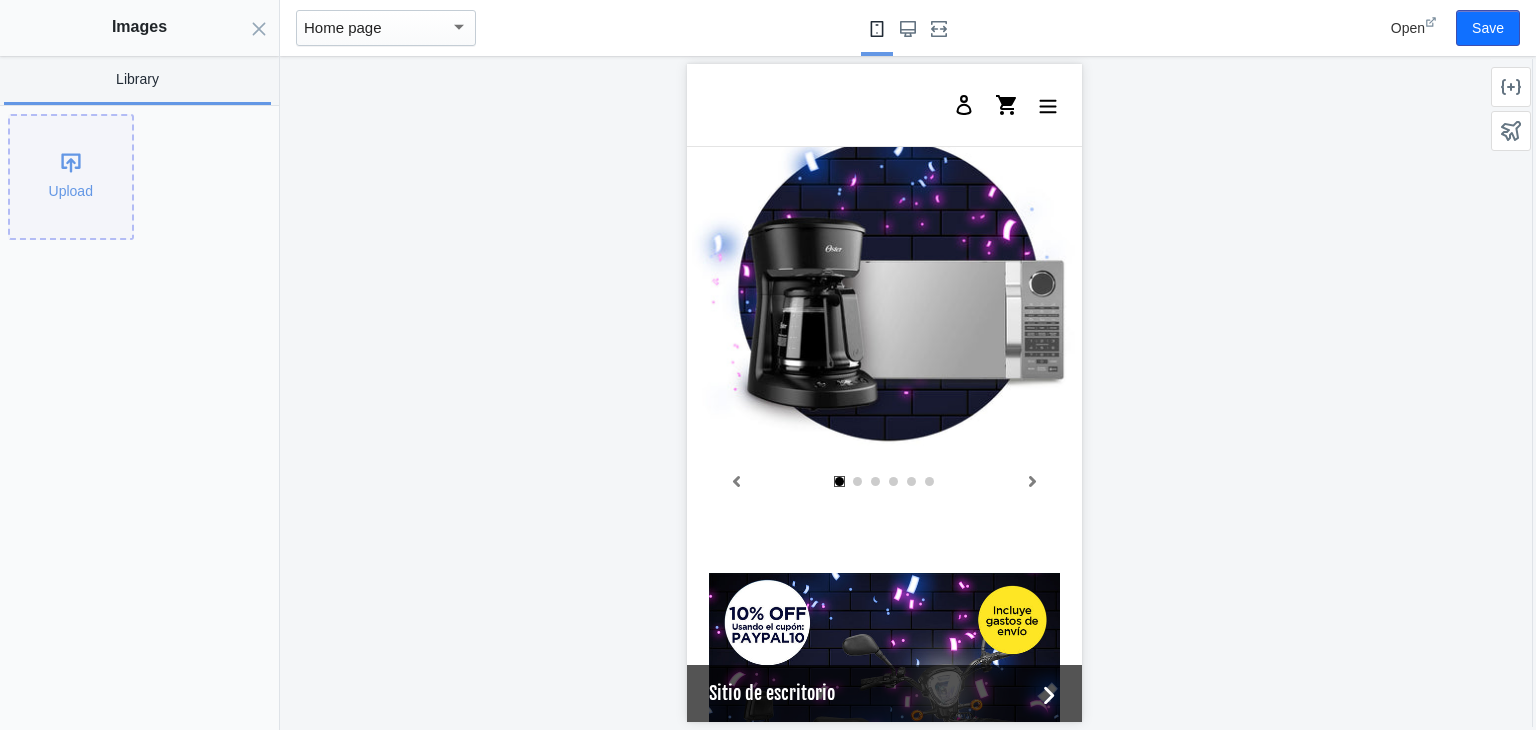 click on "Upload" 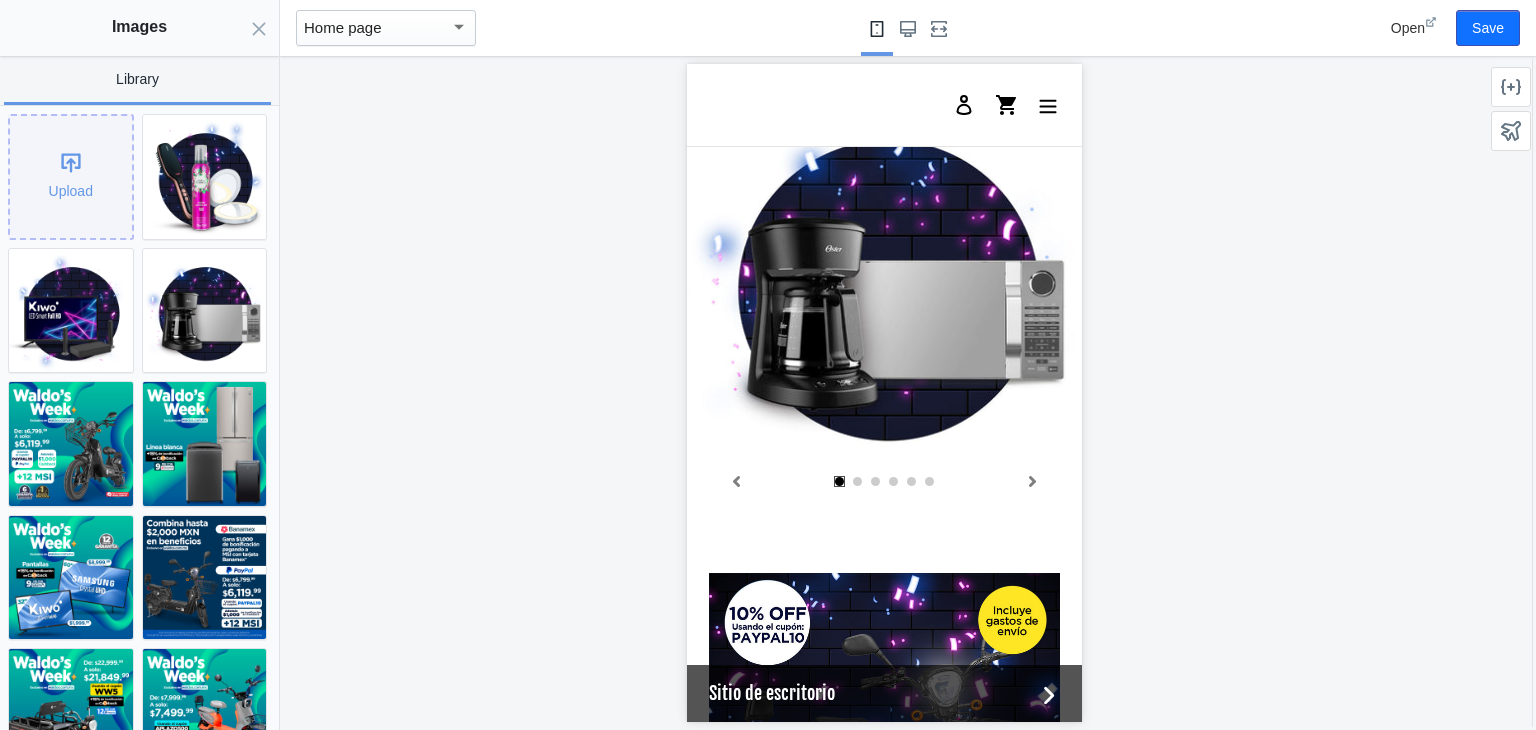 scroll, scrollTop: 0, scrollLeft: 760, axis: horizontal 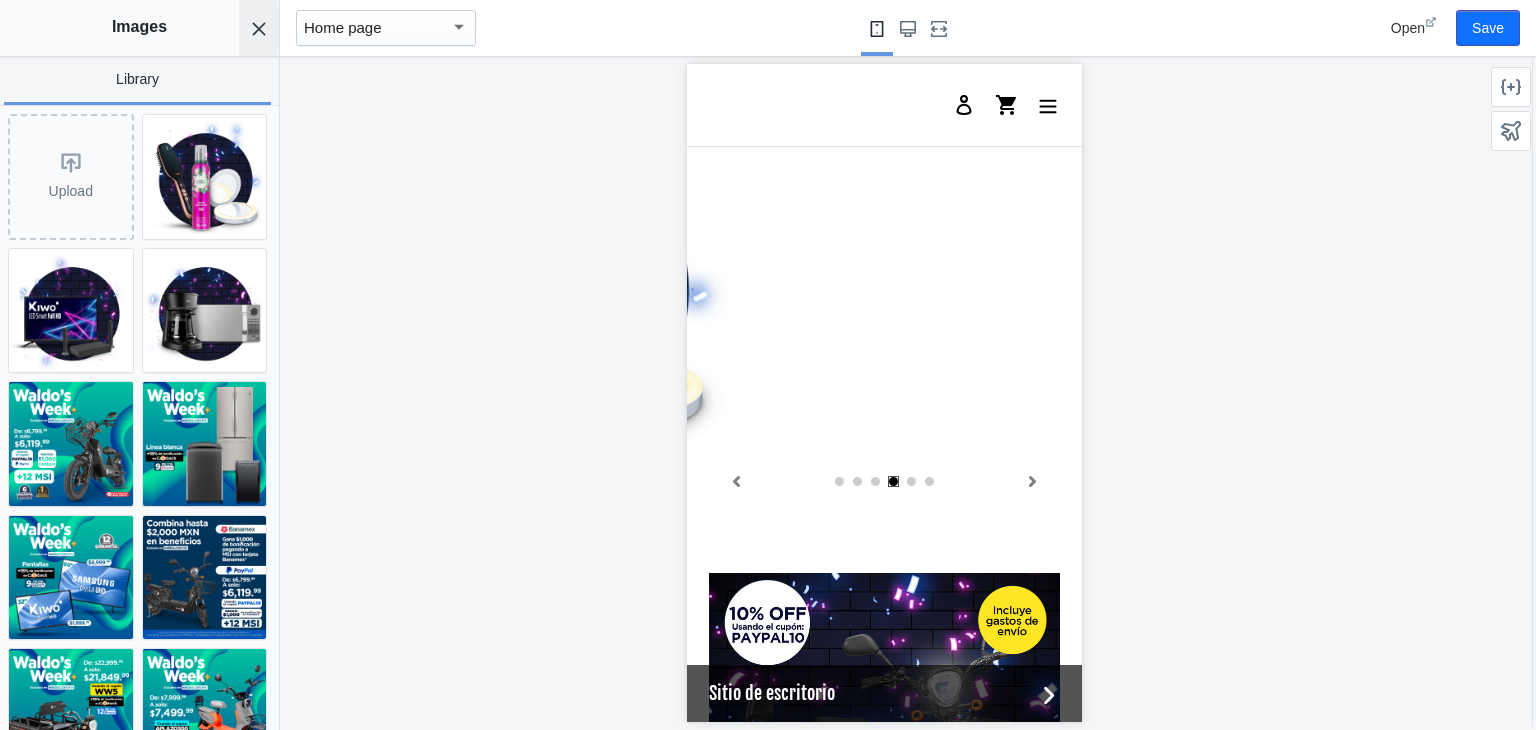 click 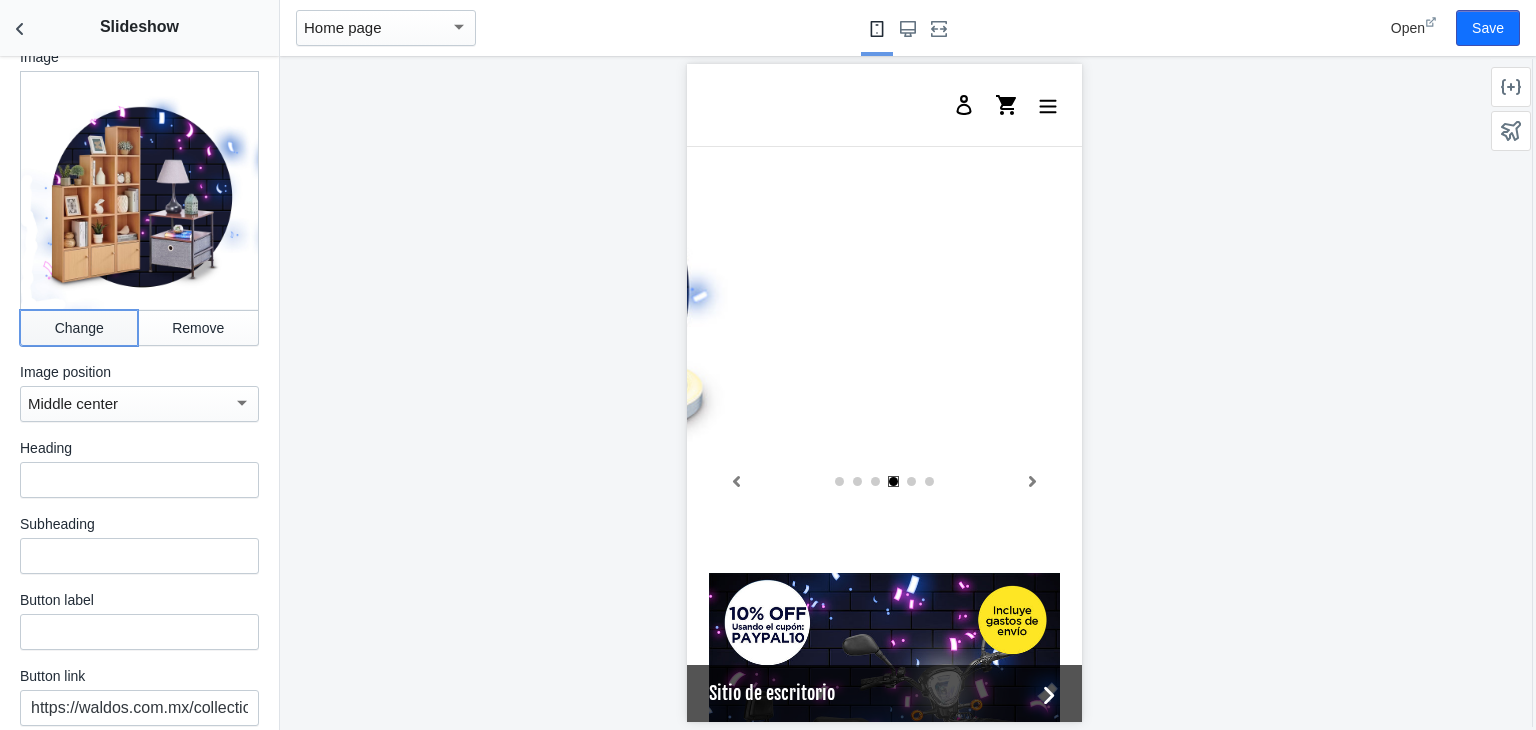 click on "Change" at bounding box center (79, 328) 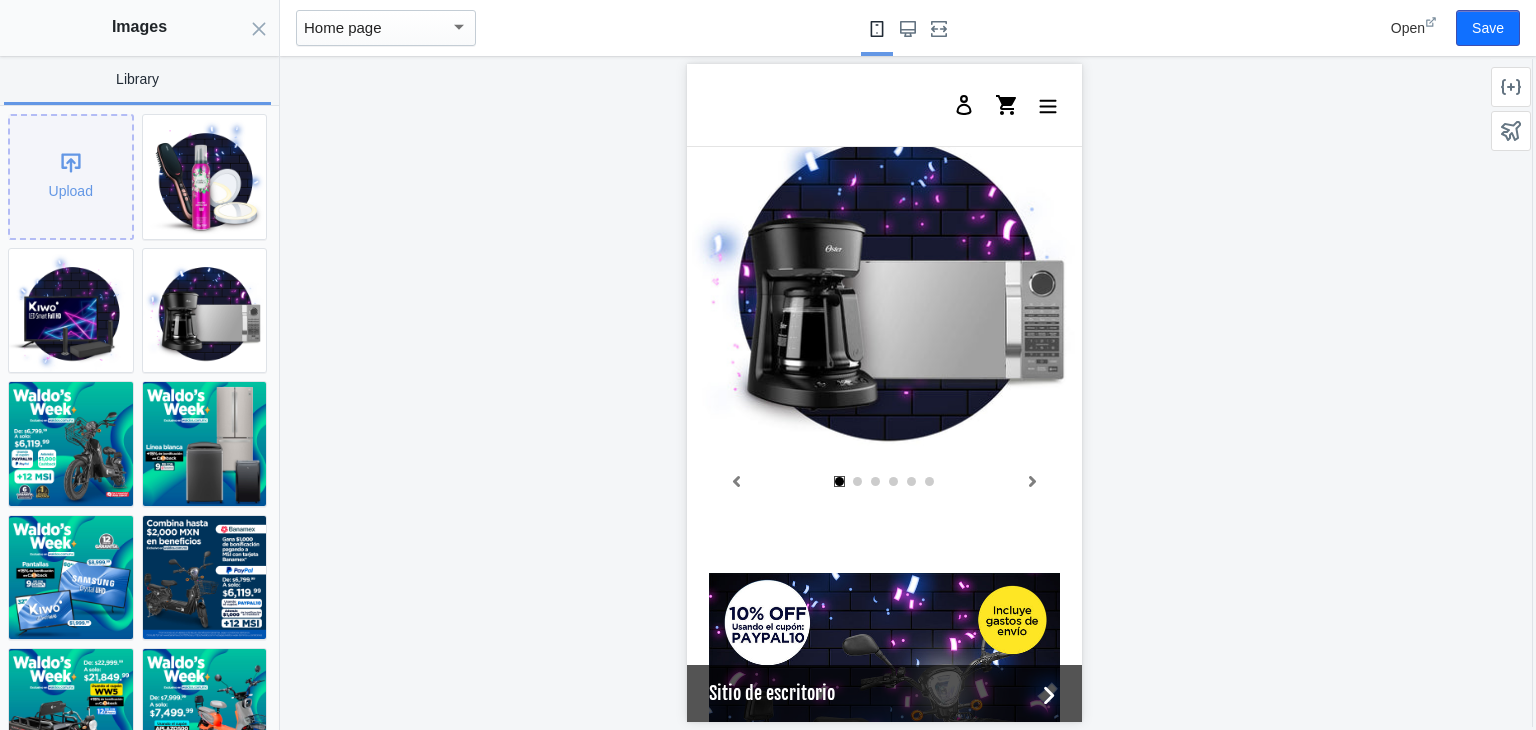 click on "Upload" 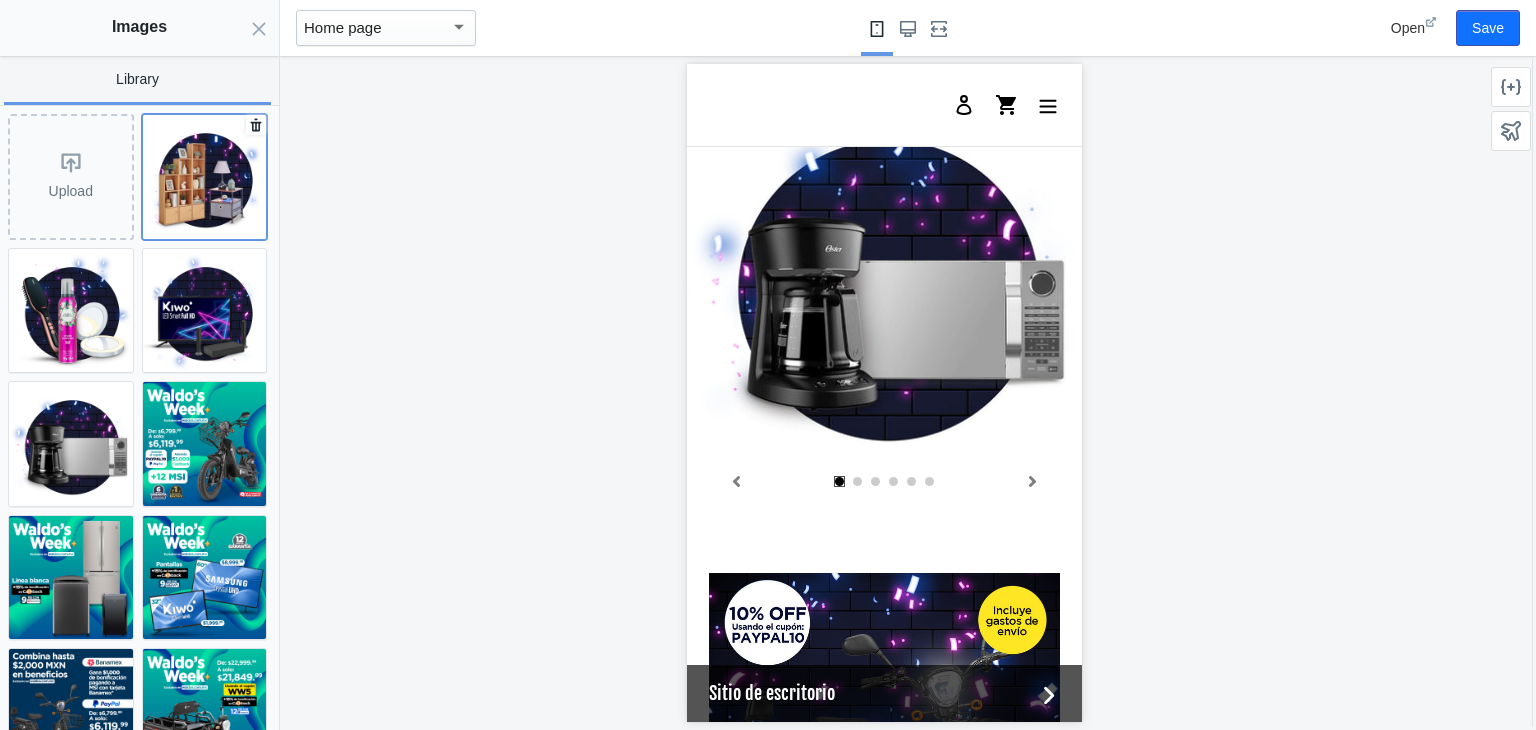 click 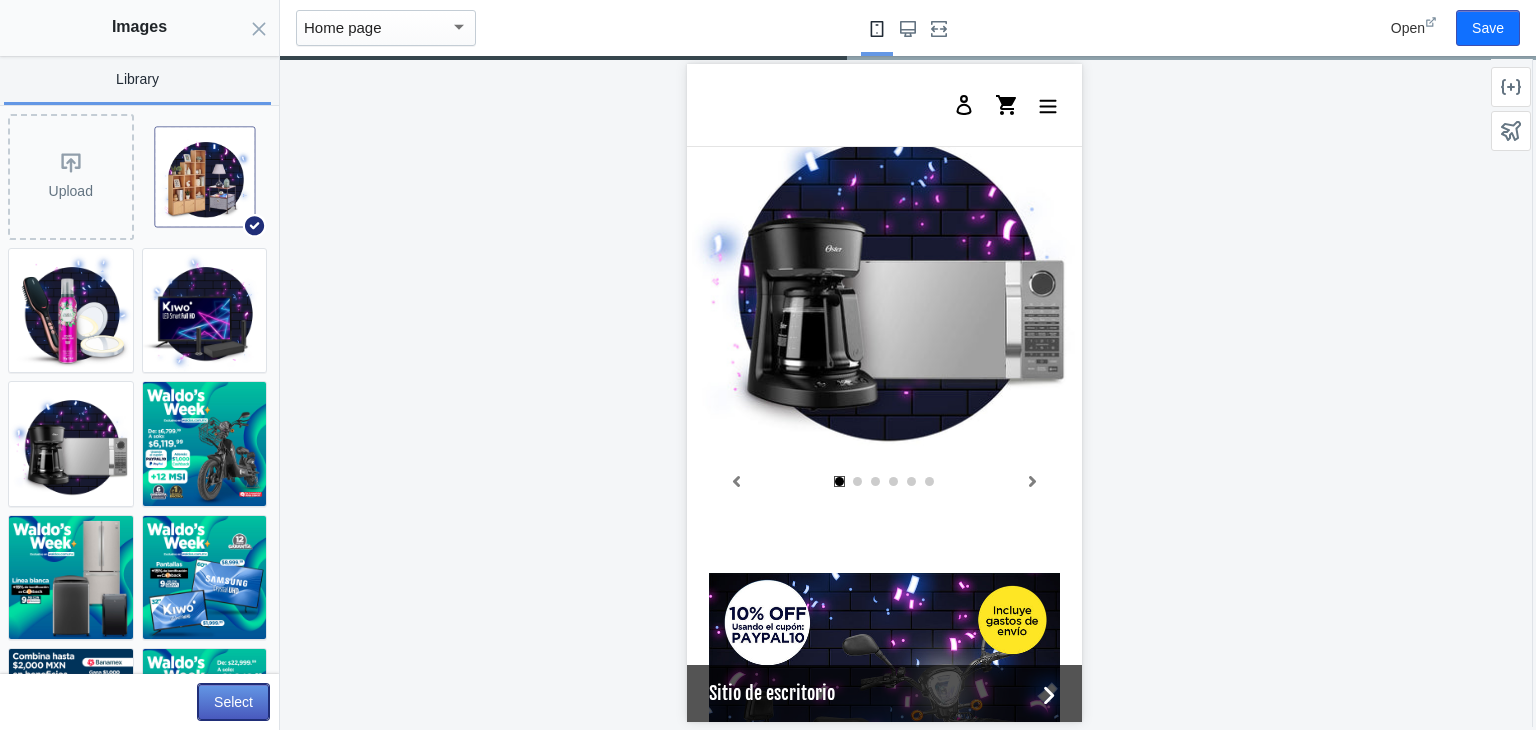 click on "Select" 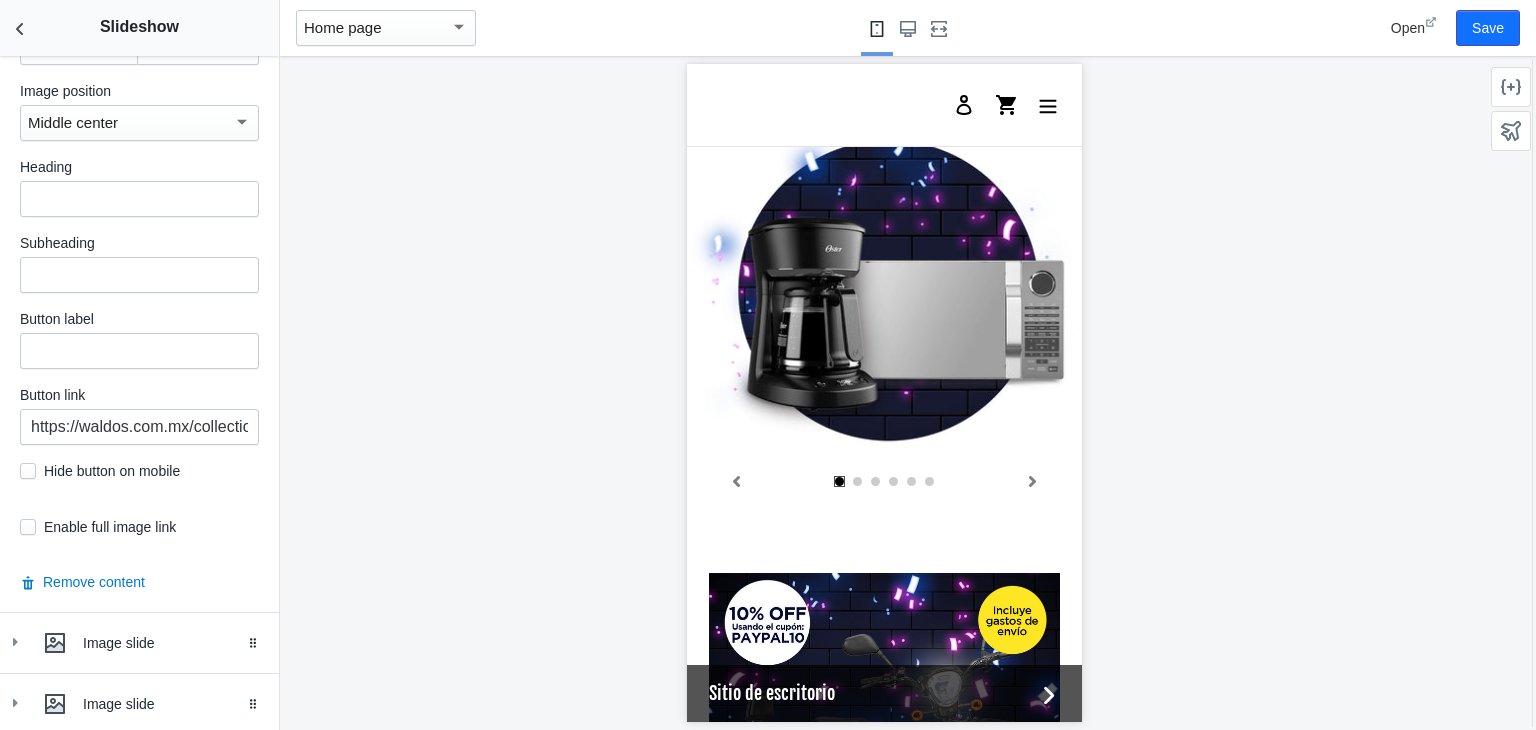 scroll, scrollTop: 3671, scrollLeft: 0, axis: vertical 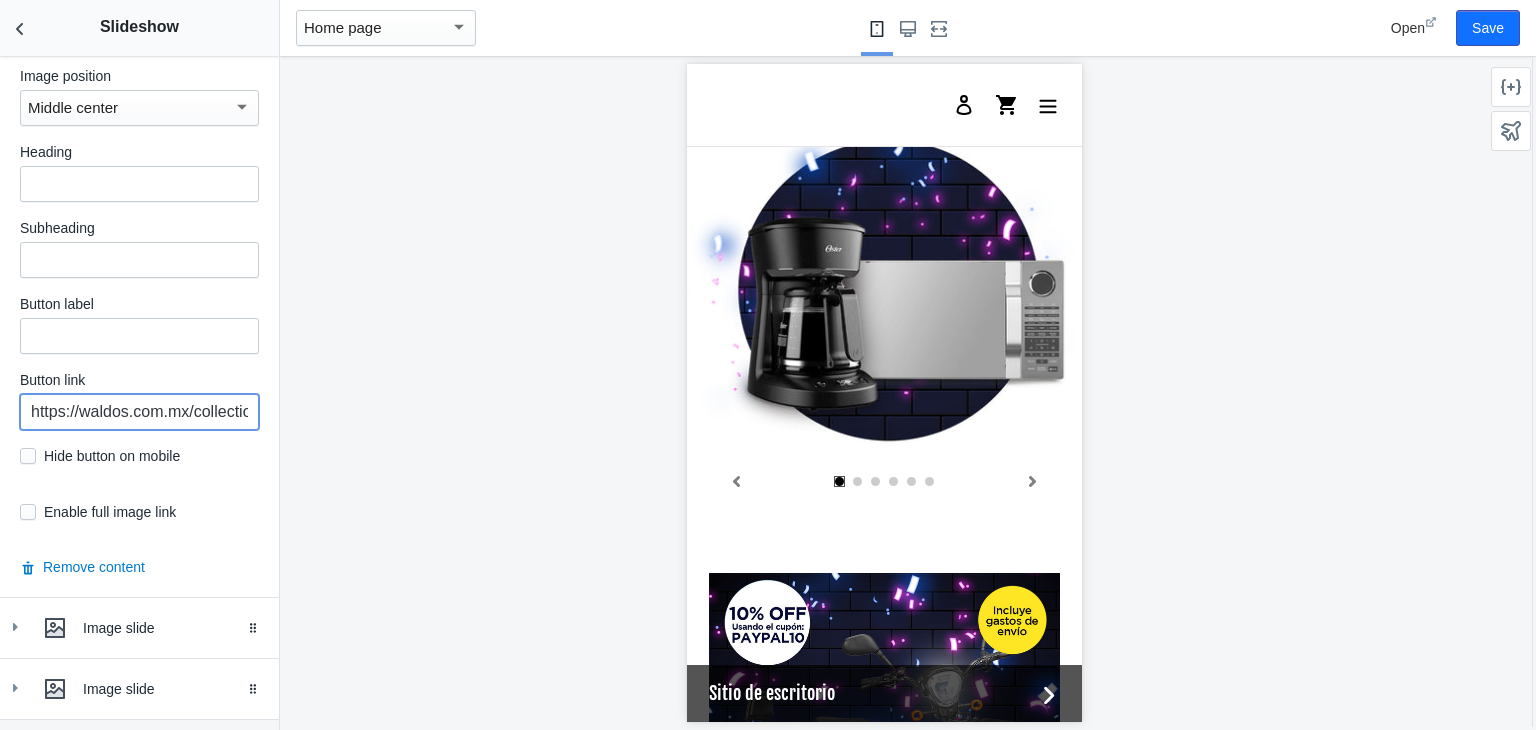 click on "https://waldos.com.mx/collections/decoracion-hogar" at bounding box center [139, 412] 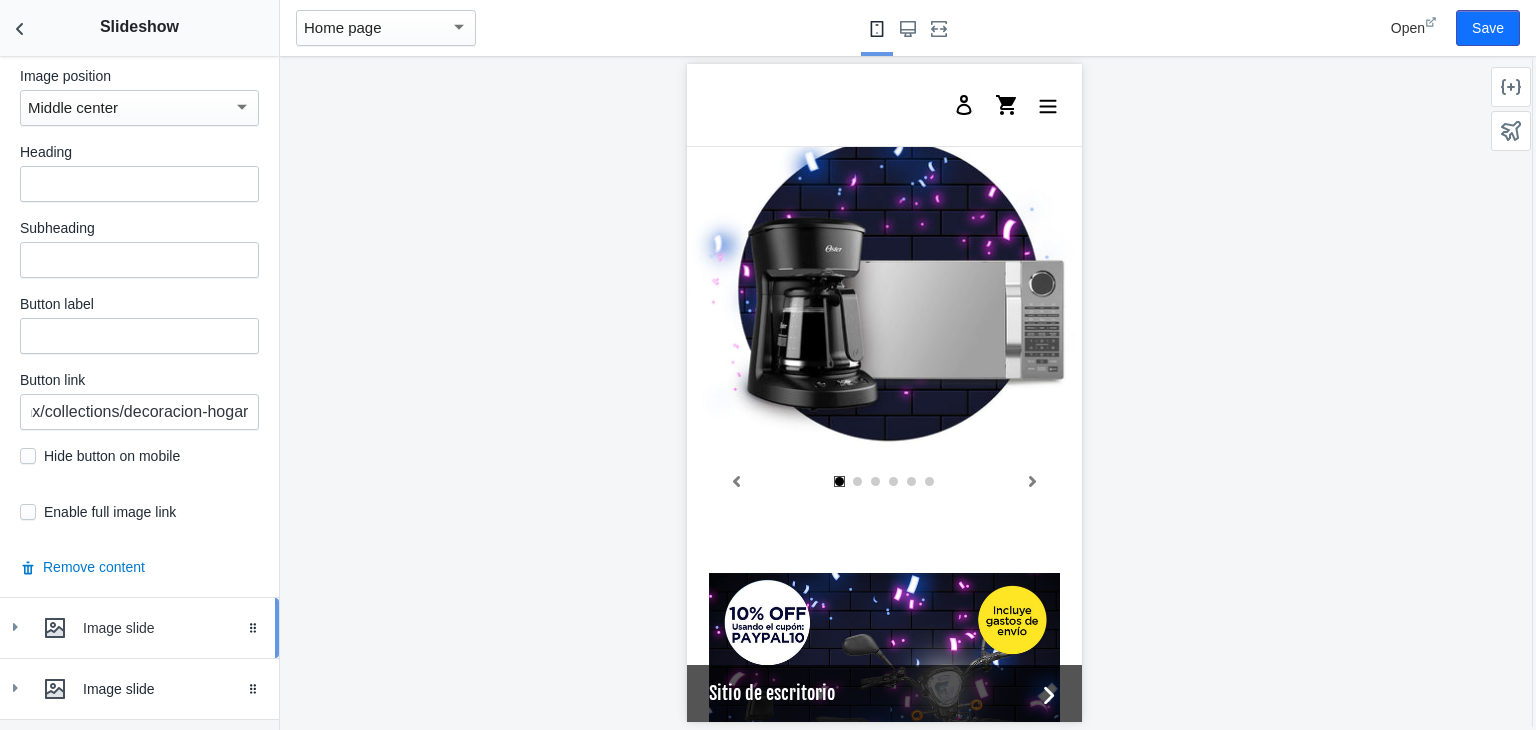 click on "Image slide Drag to reorder" at bounding box center [139, 628] 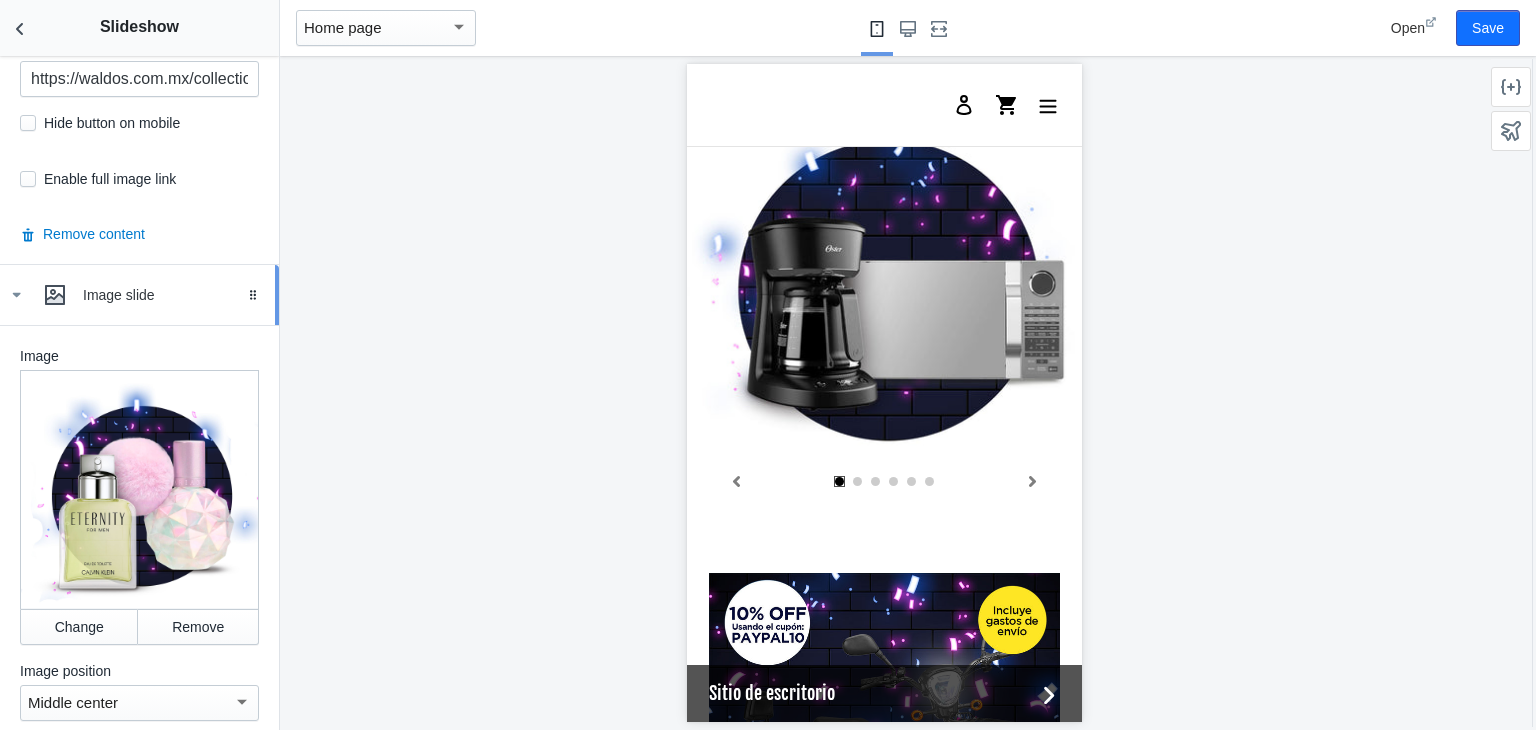 scroll, scrollTop: 4080, scrollLeft: 0, axis: vertical 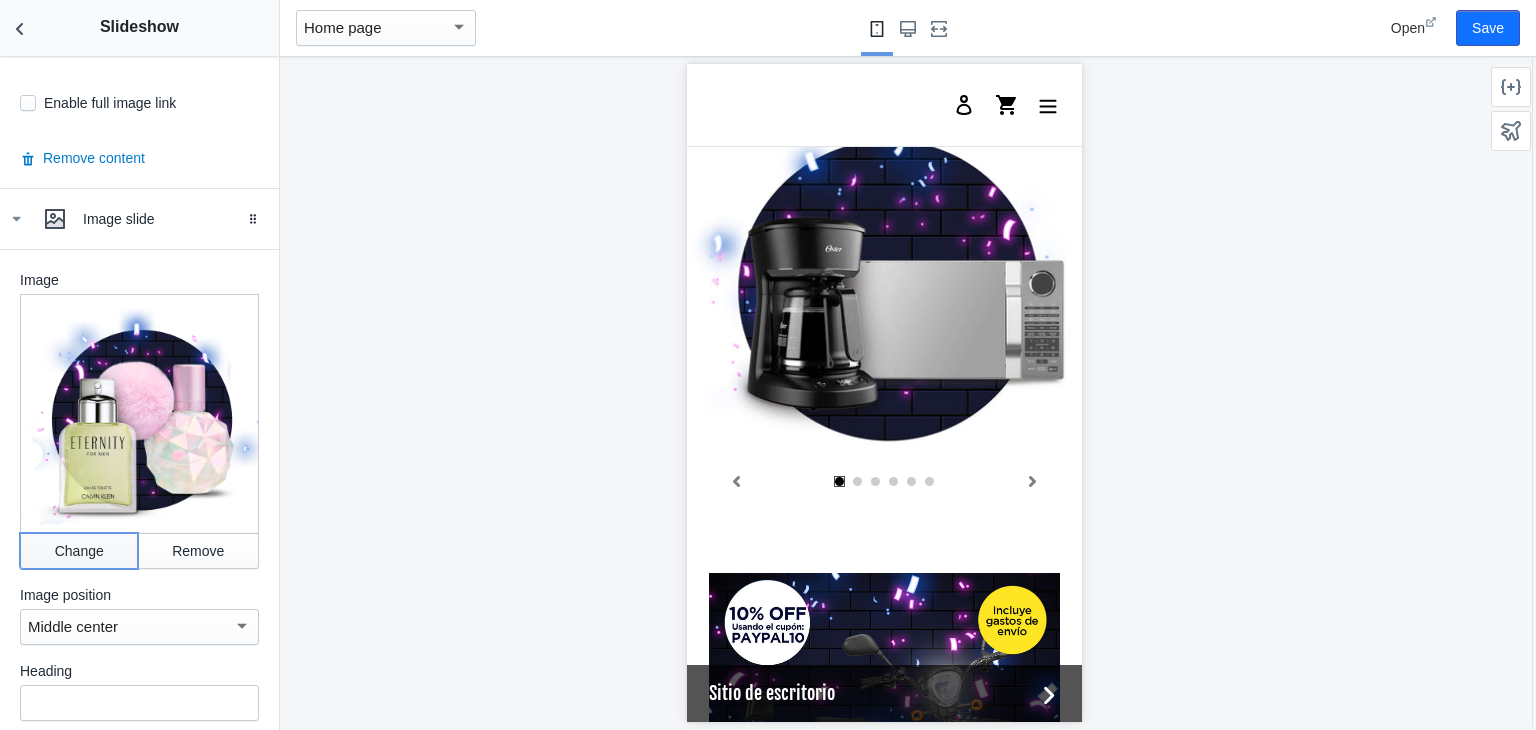 click on "Change" at bounding box center (79, 551) 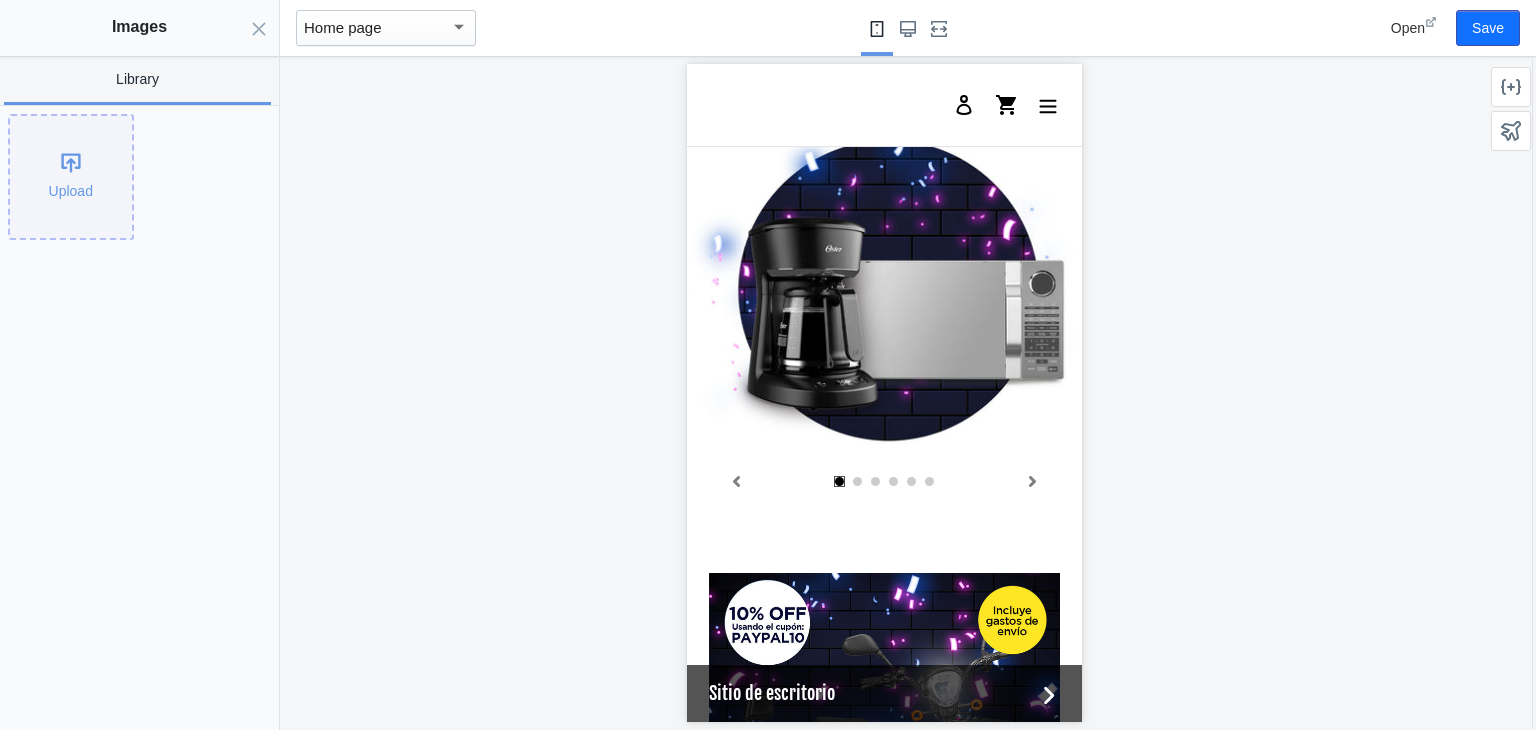 click on "Upload" 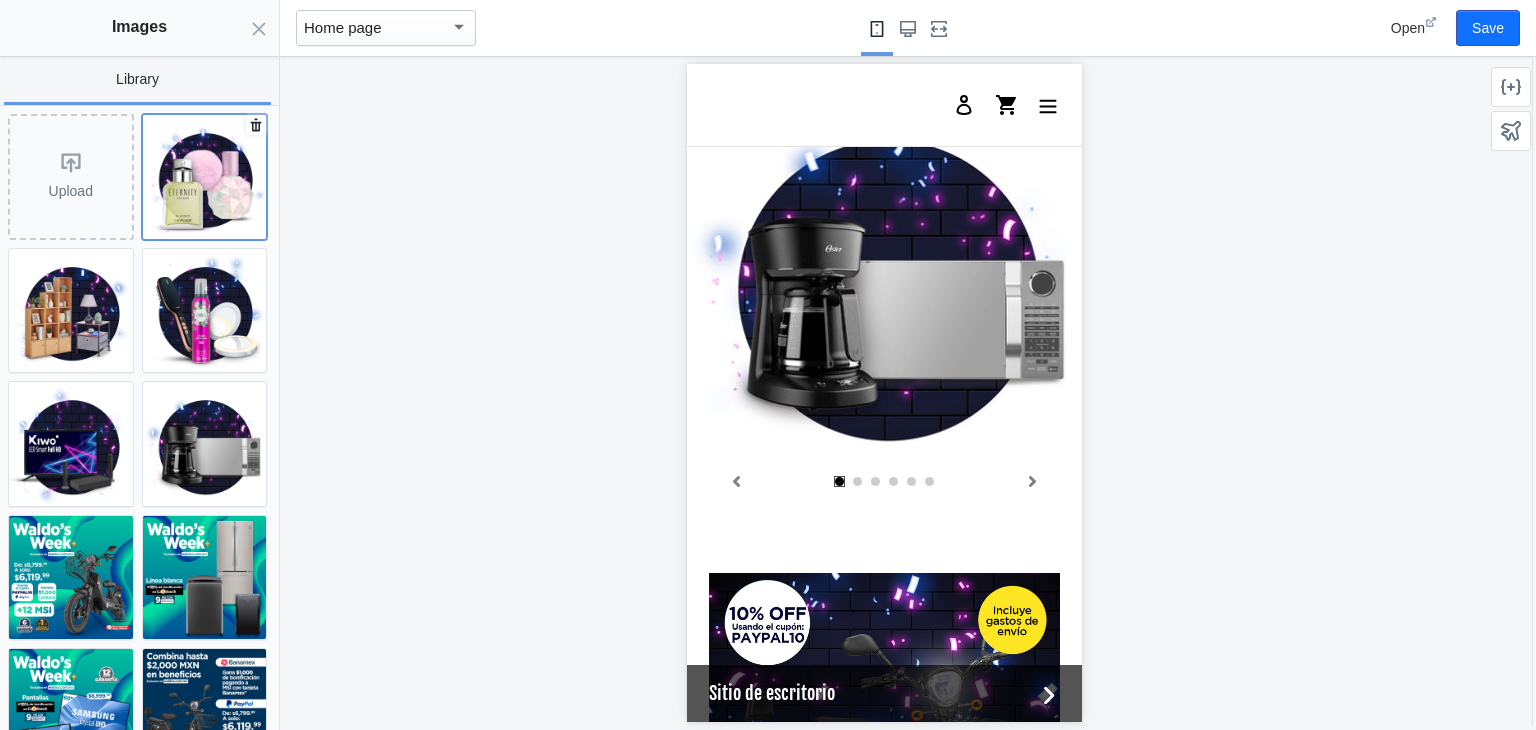 click 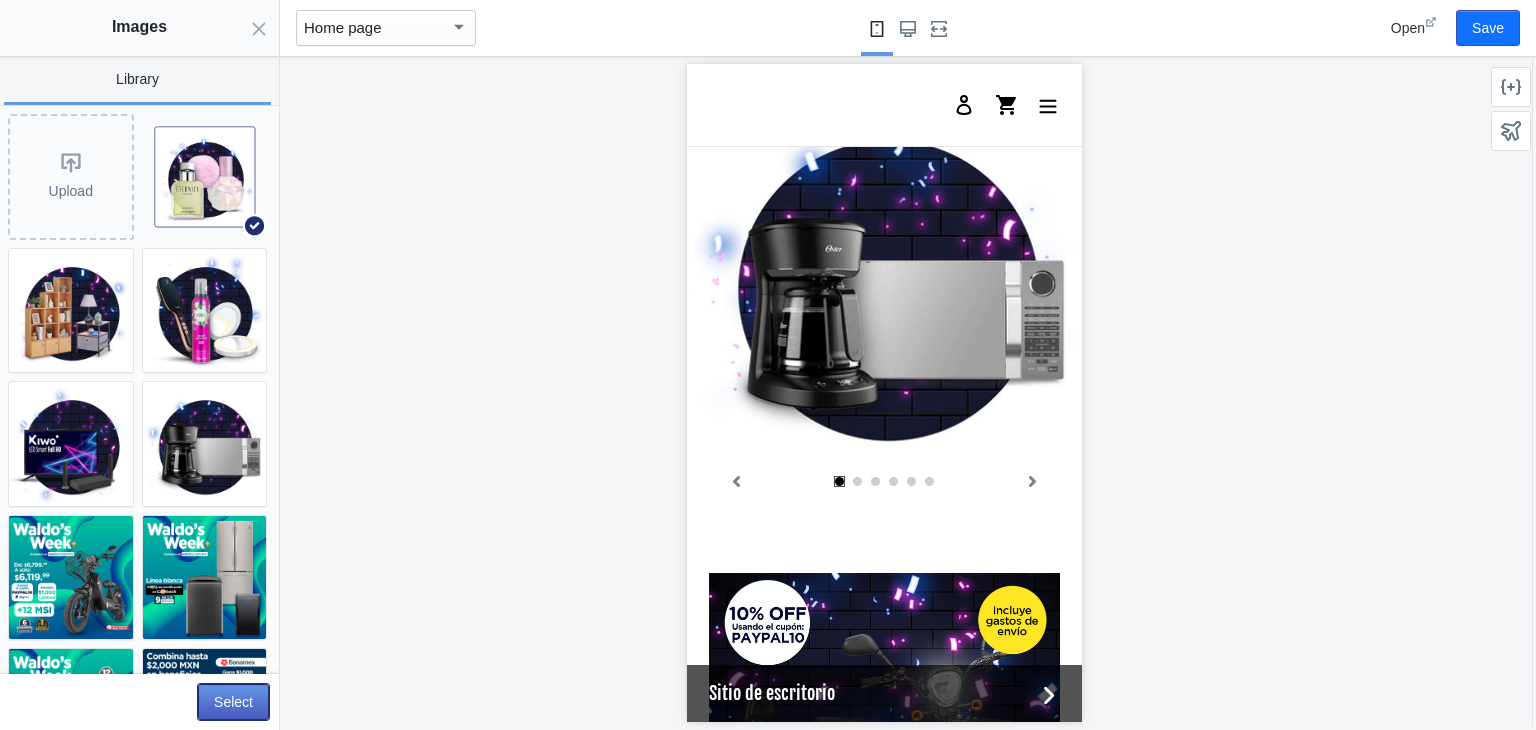 click on "Select" 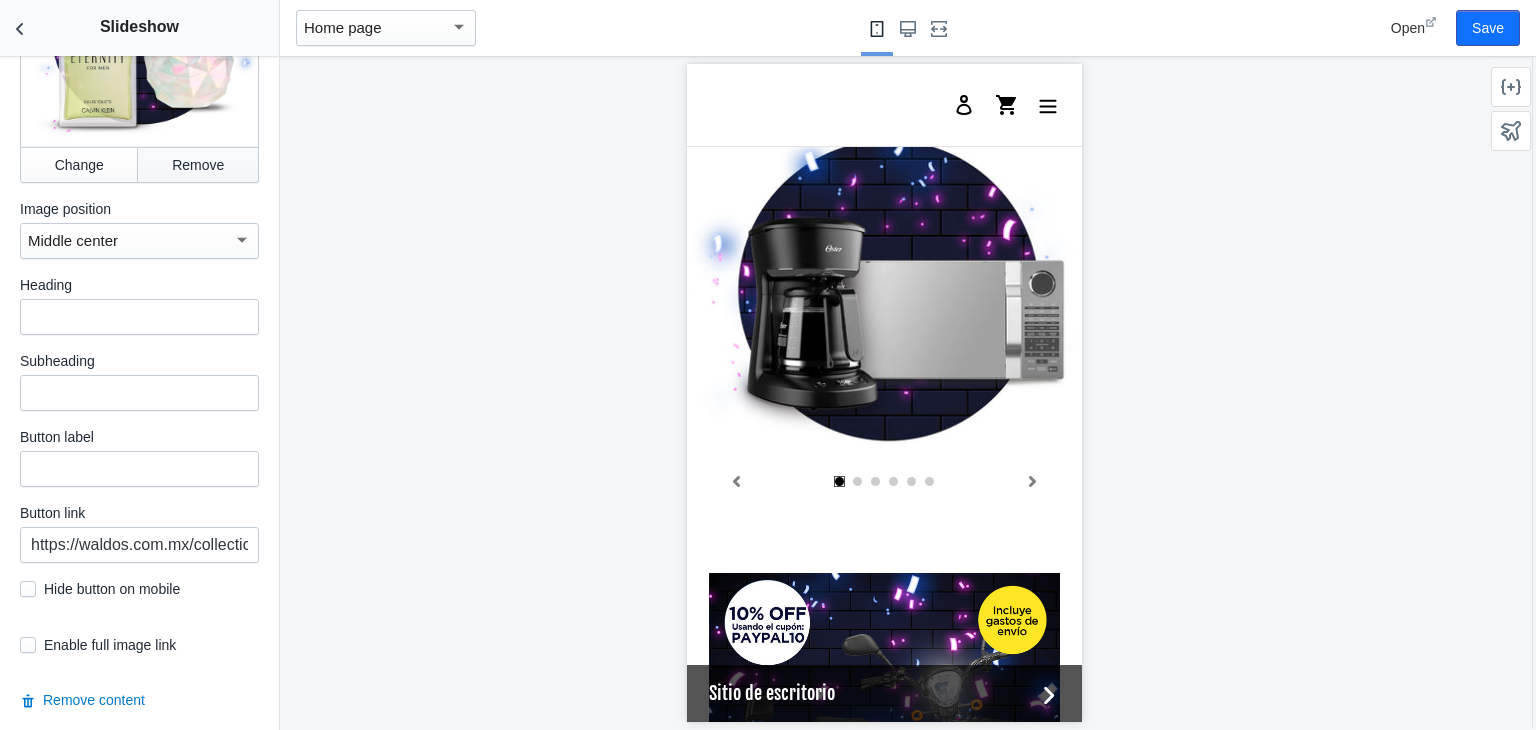 scroll, scrollTop: 4615, scrollLeft: 0, axis: vertical 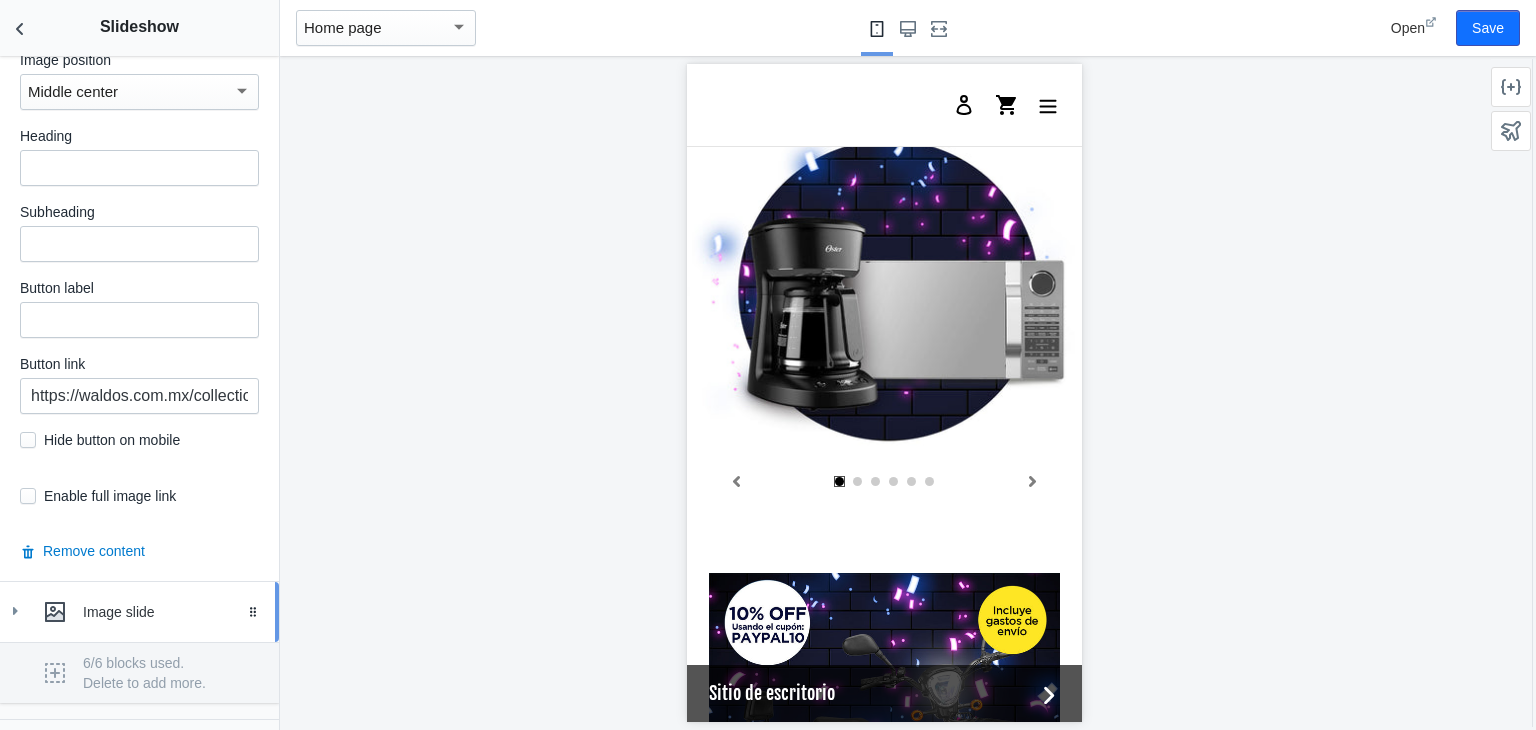 click on "Image slide" at bounding box center [139, 612] 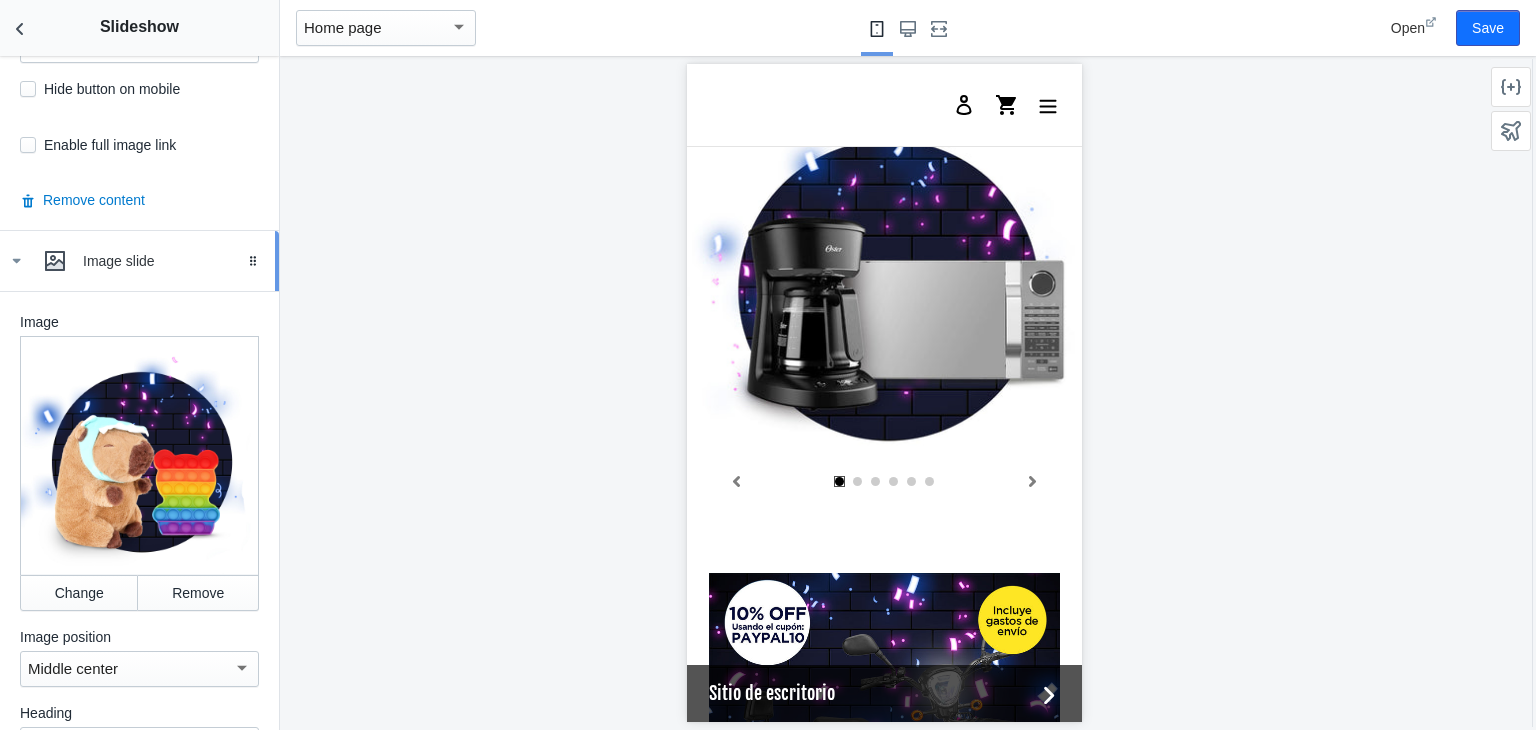 scroll, scrollTop: 4973, scrollLeft: 0, axis: vertical 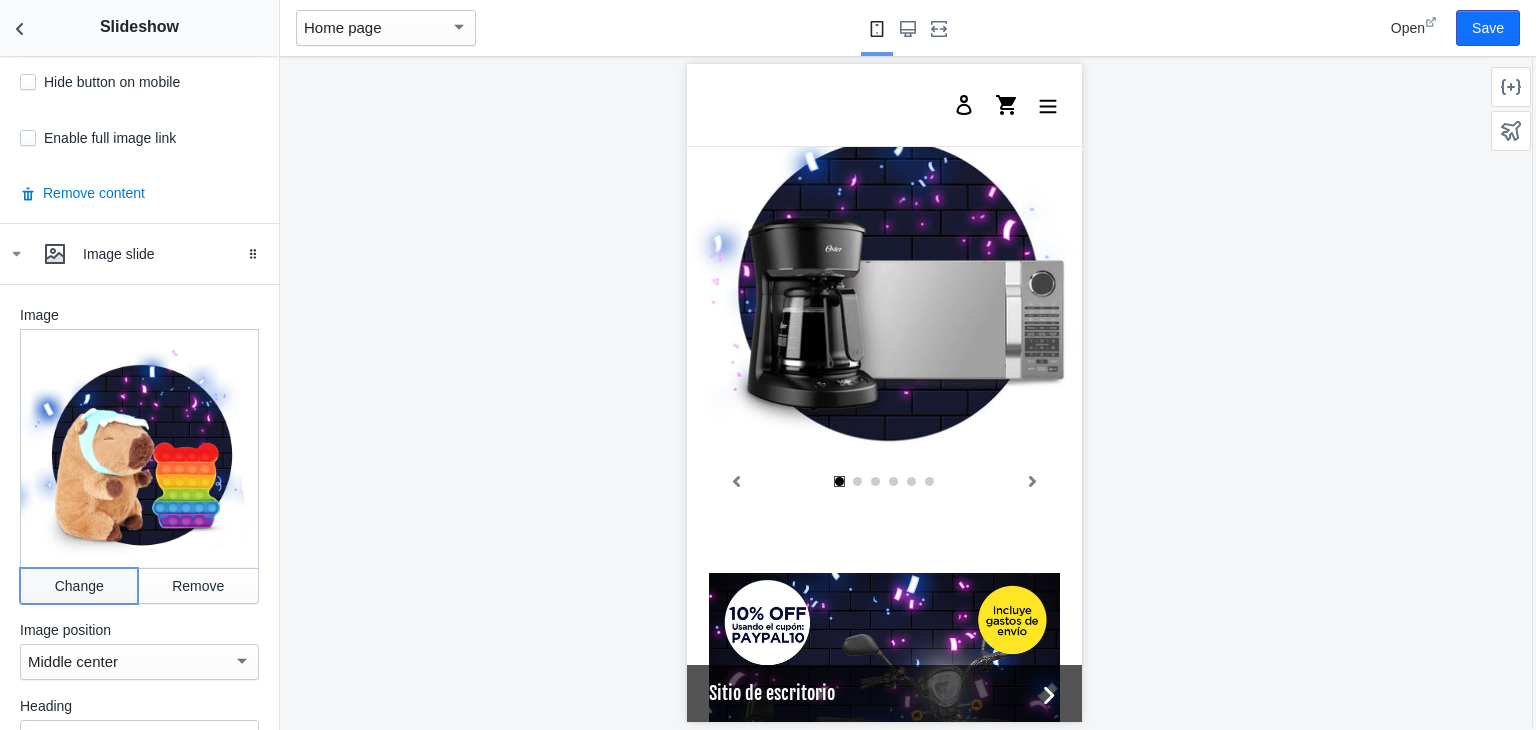 click on "Change" at bounding box center (79, 586) 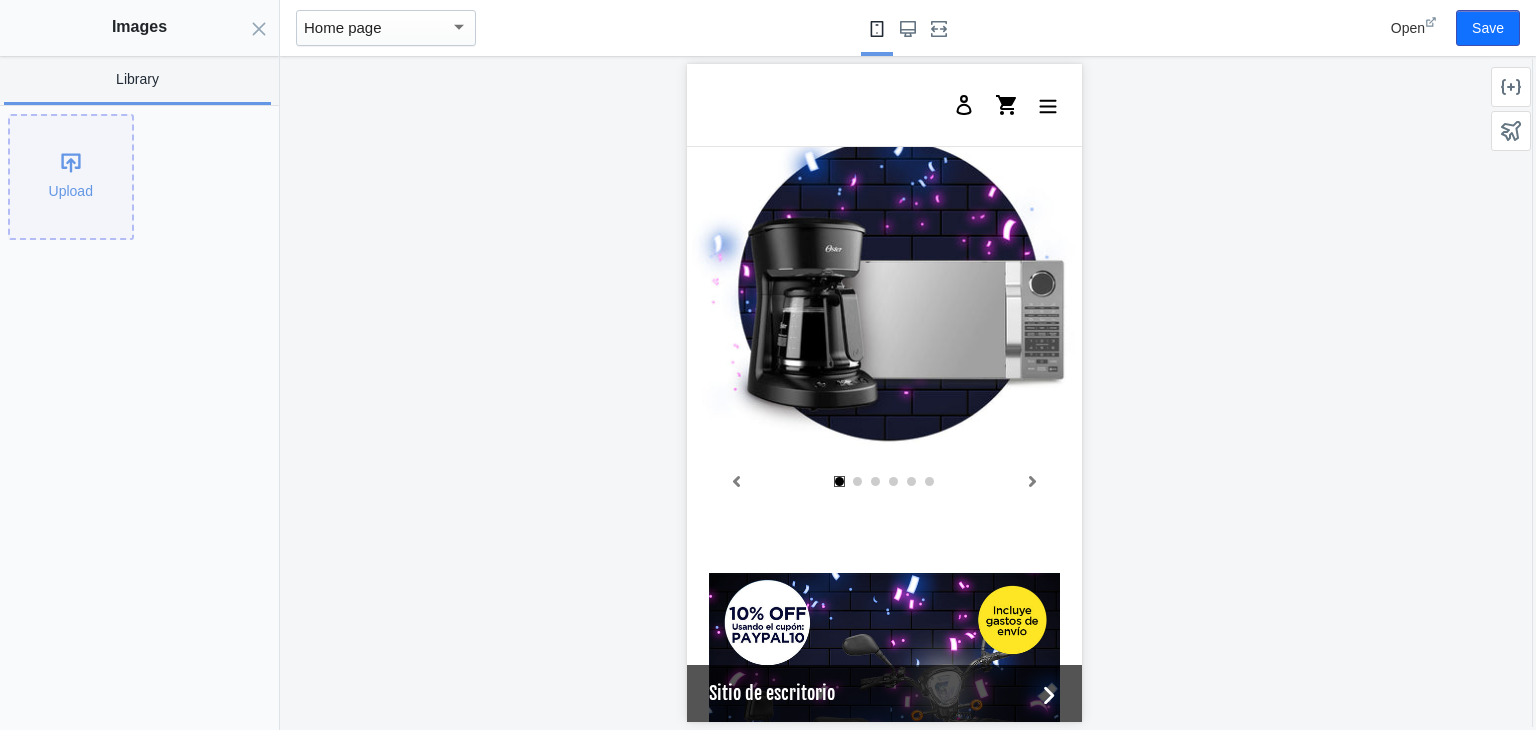 click on "Upload" 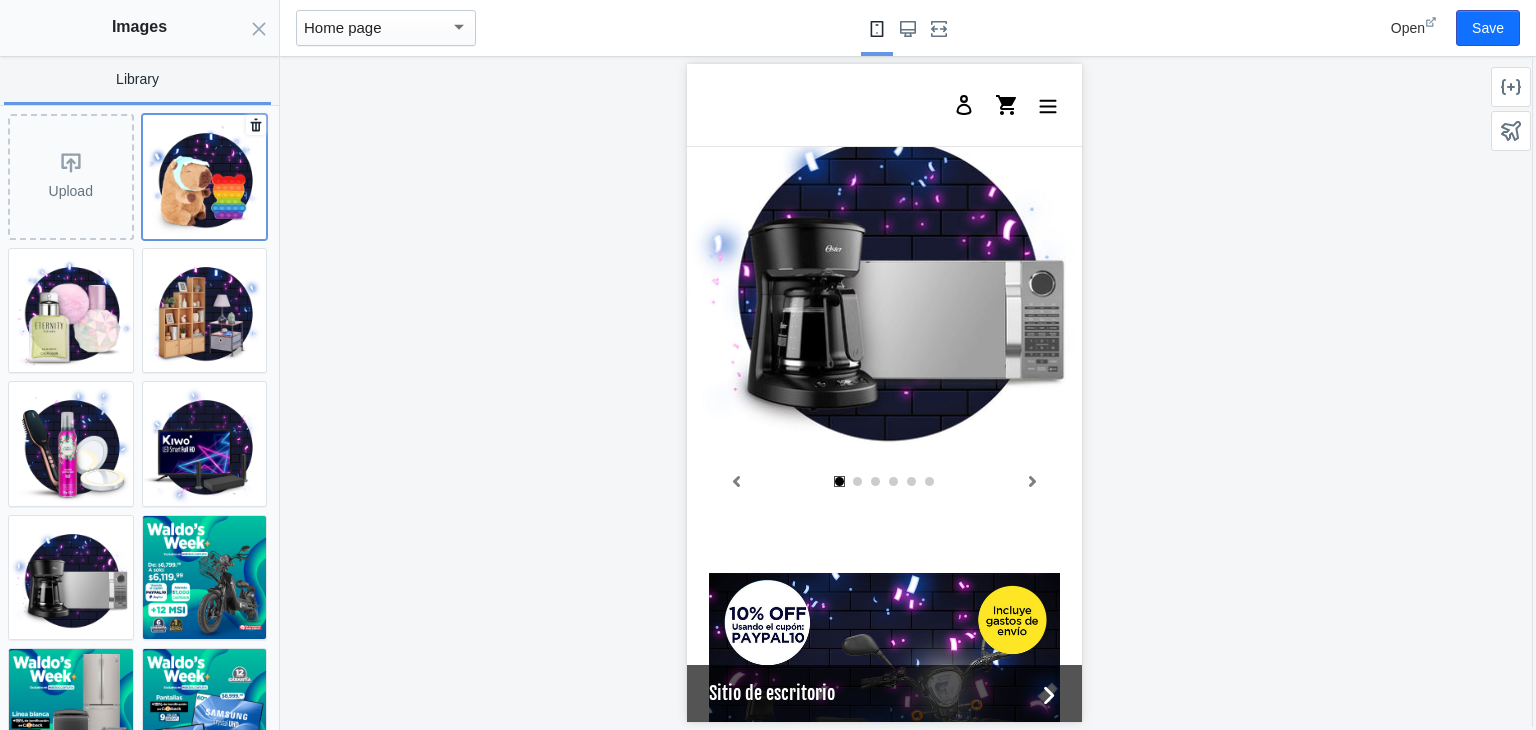 click 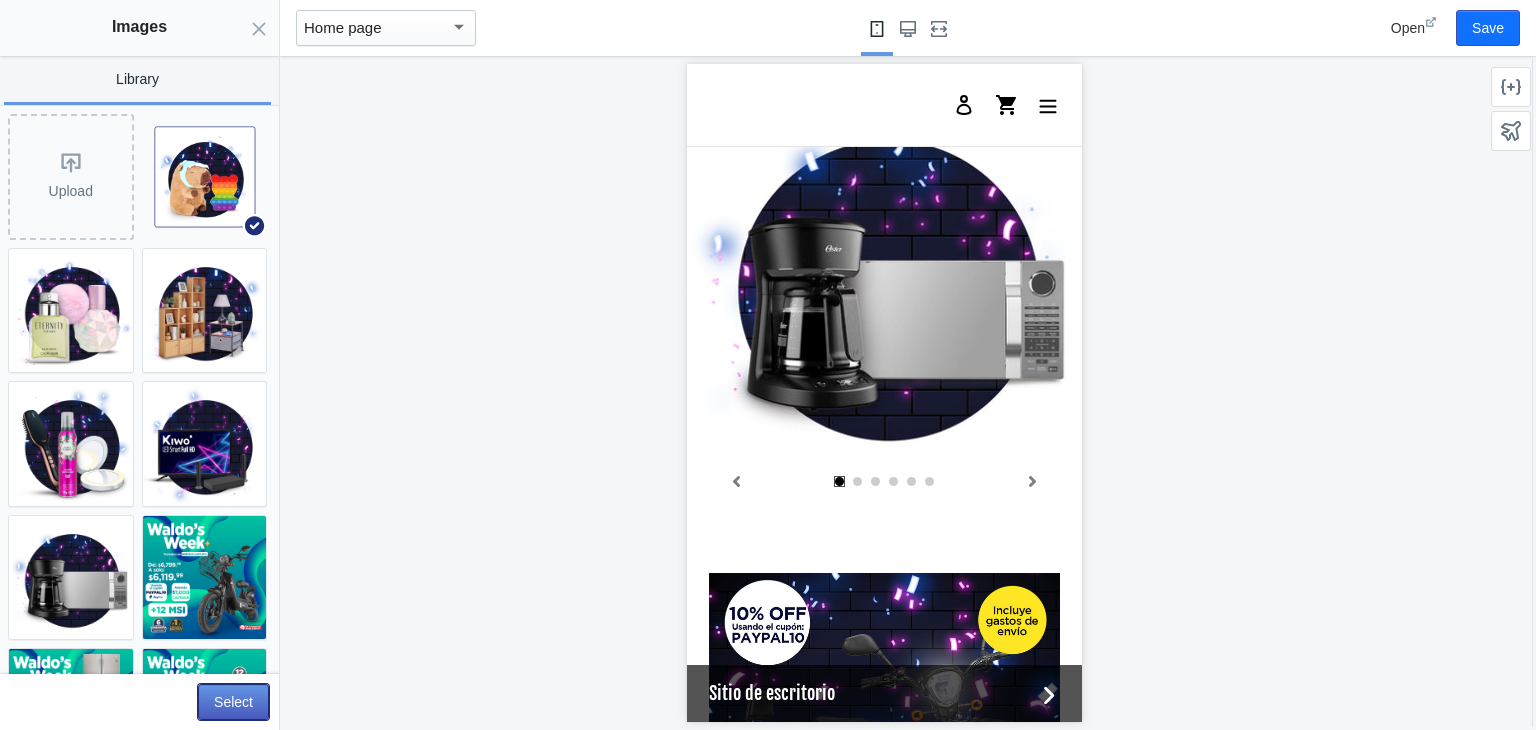 click on "Select" 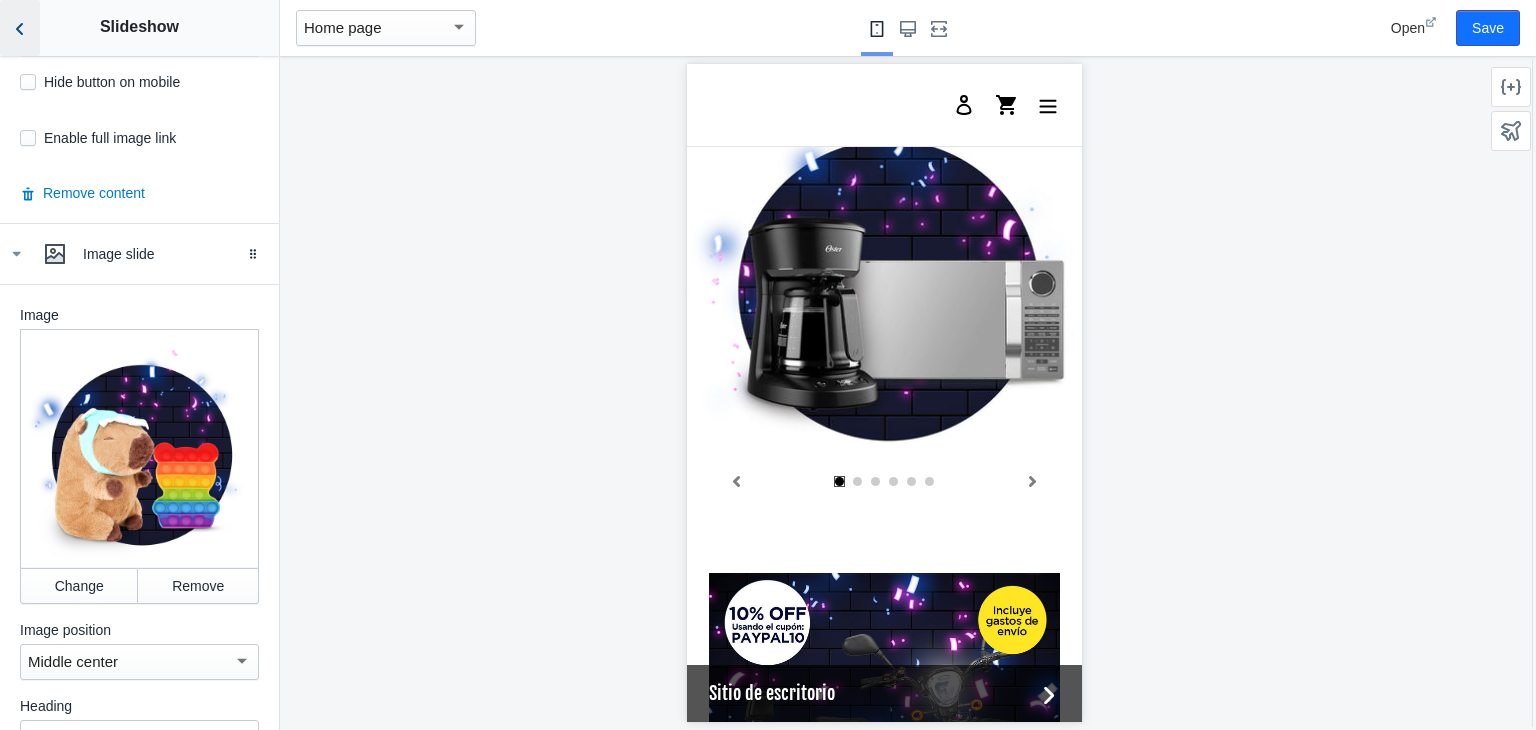 click at bounding box center [20, 28] 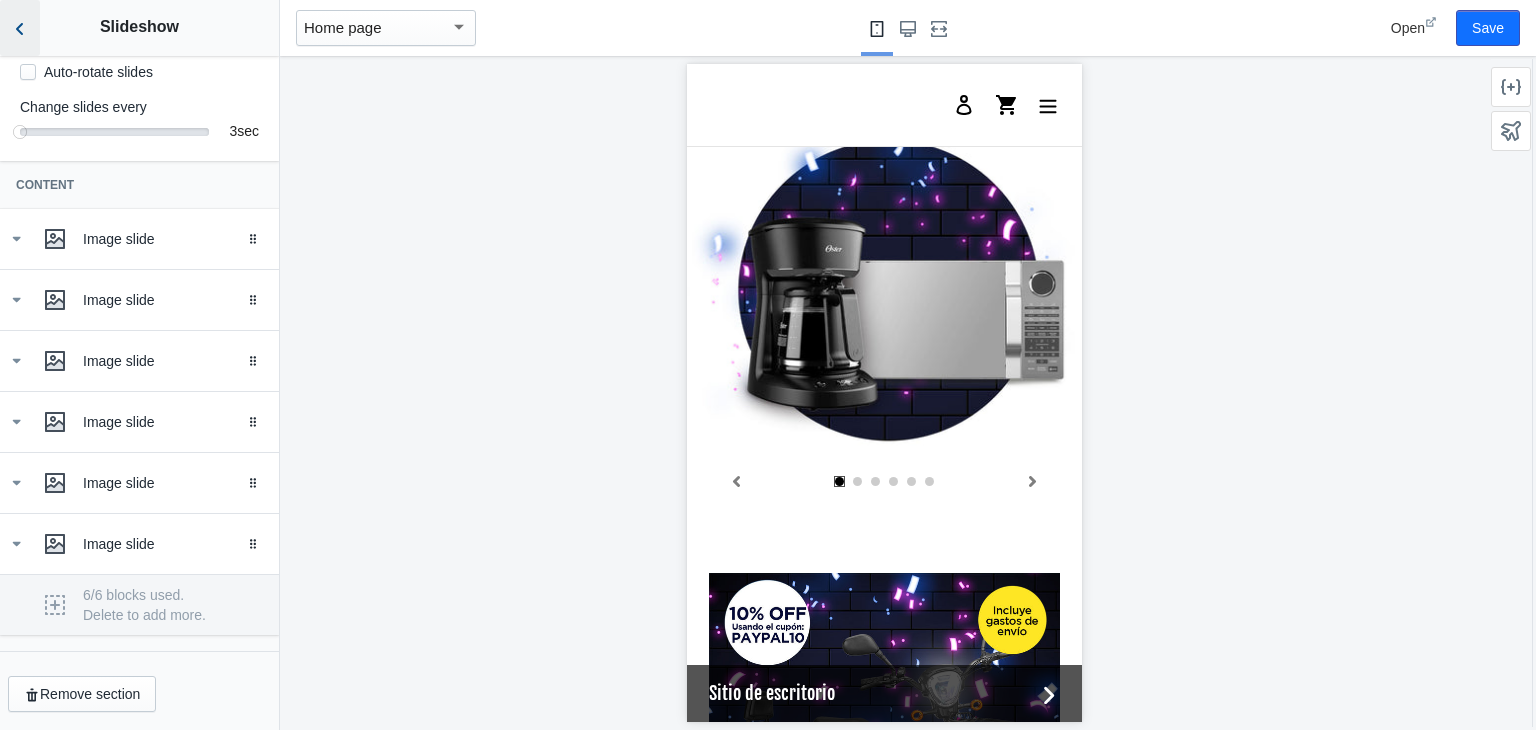 scroll, scrollTop: 368, scrollLeft: 0, axis: vertical 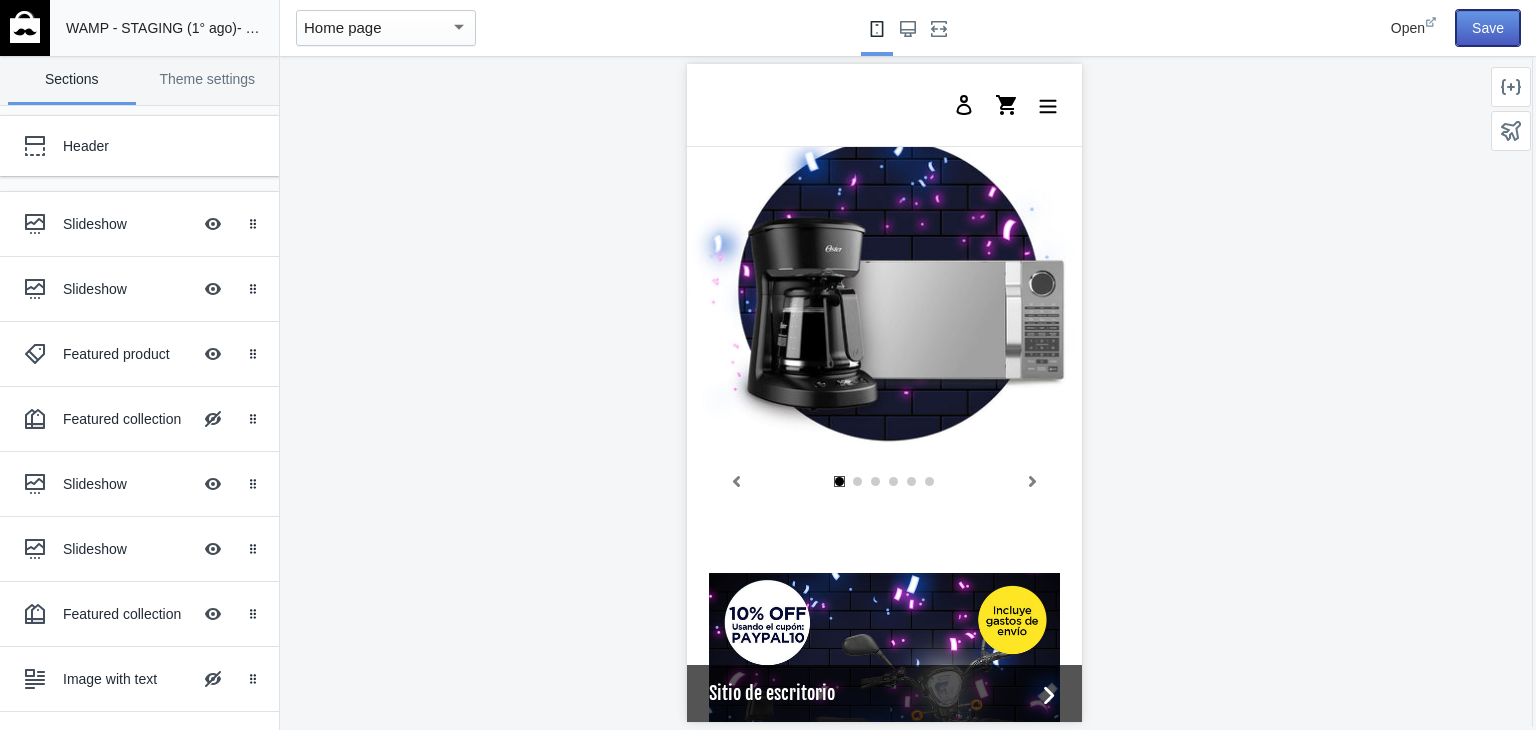 click on "Save" at bounding box center [1488, 28] 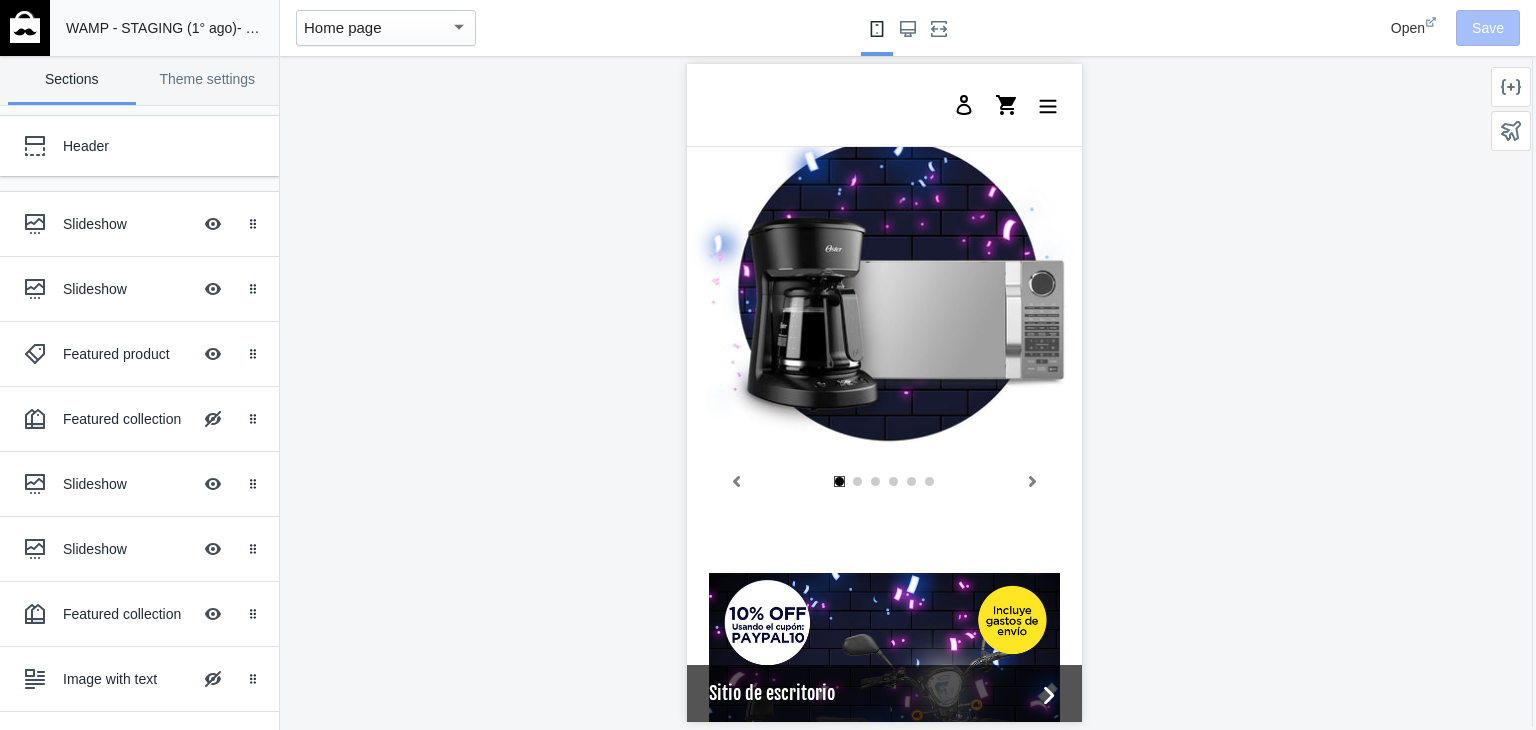 click at bounding box center (25, 27) 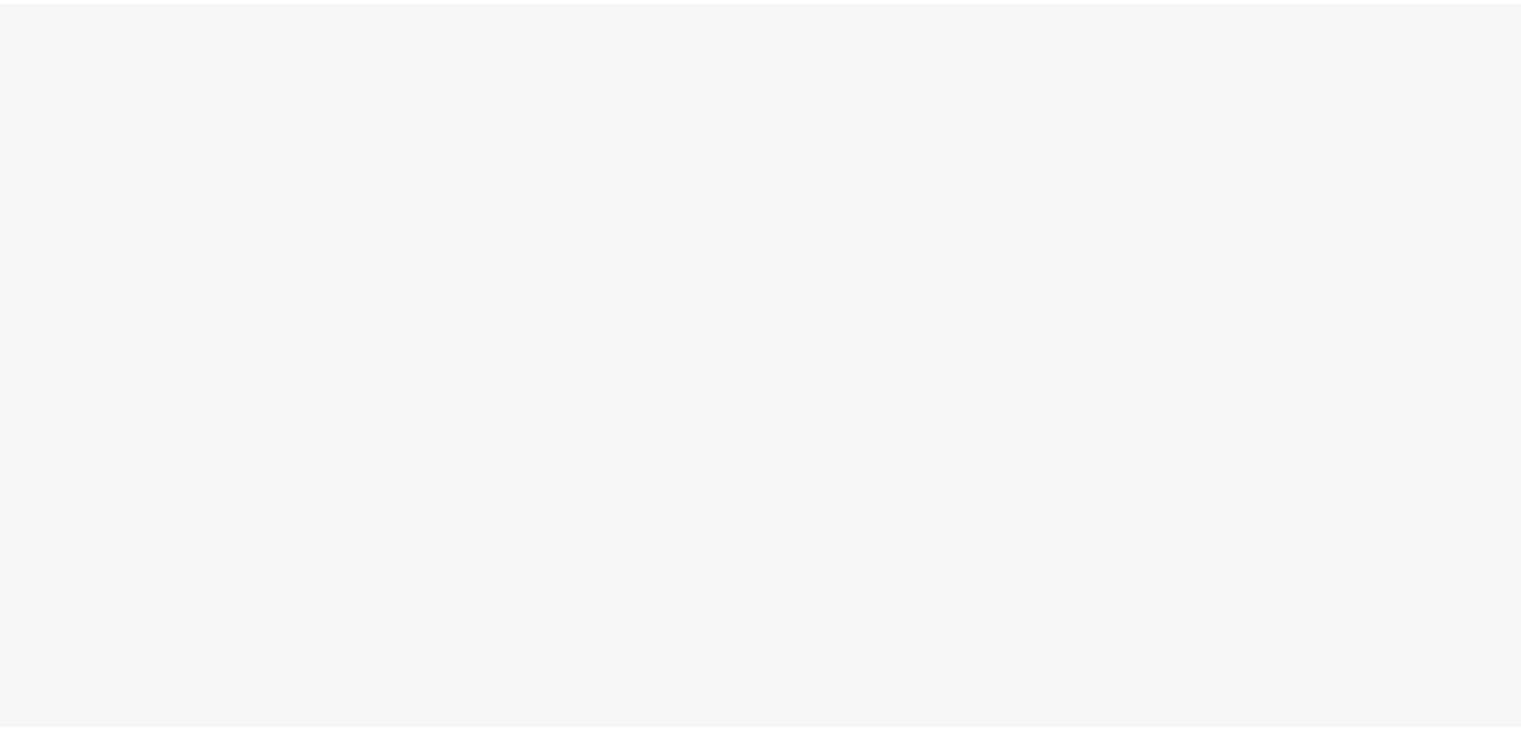 scroll, scrollTop: 0, scrollLeft: 0, axis: both 